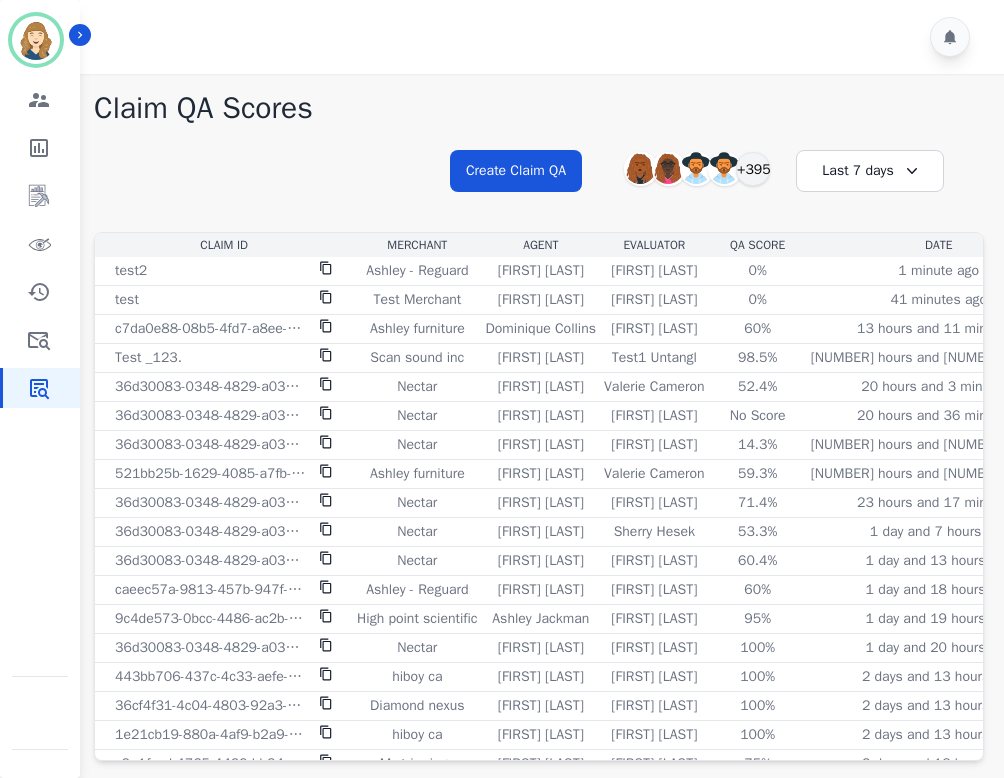scroll, scrollTop: 0, scrollLeft: 0, axis: both 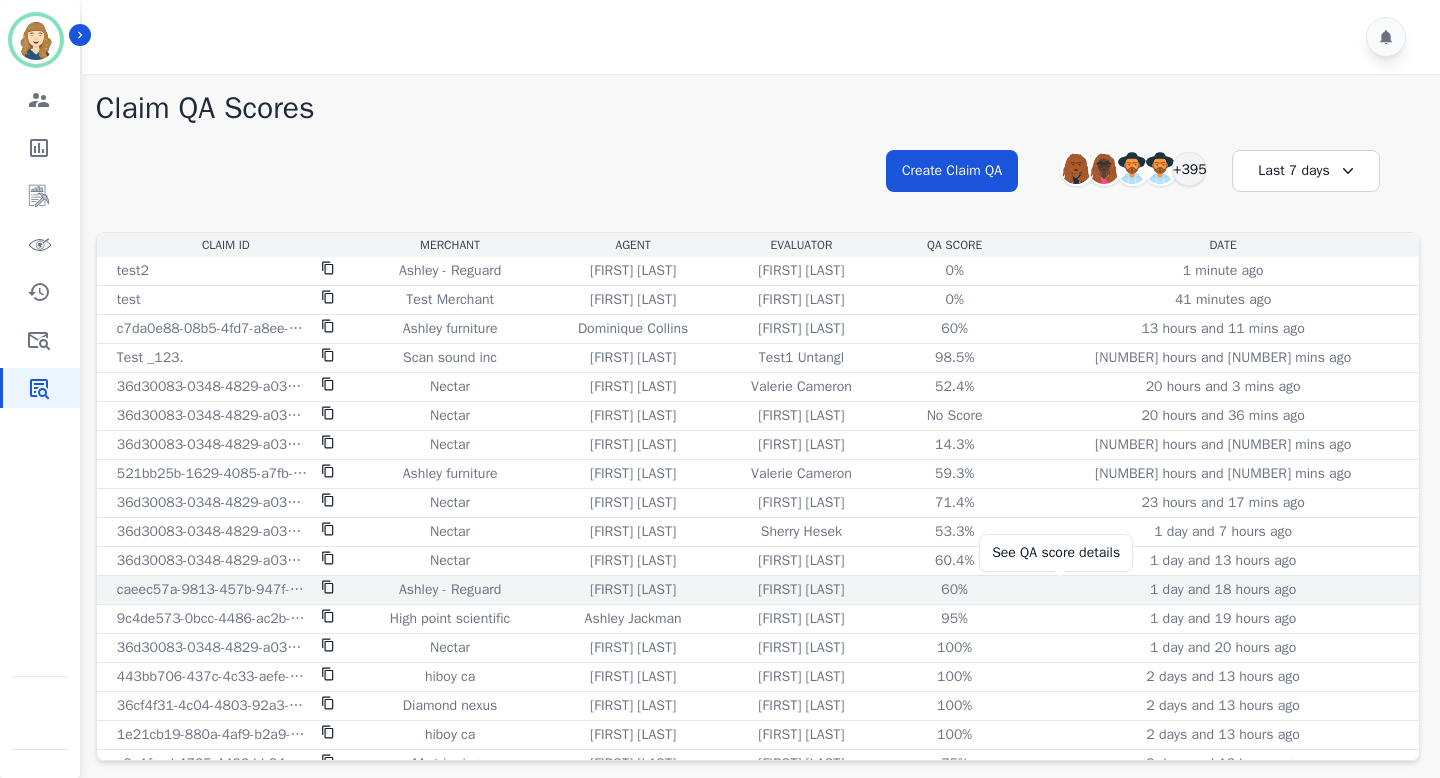 click on "60%" at bounding box center [955, 590] 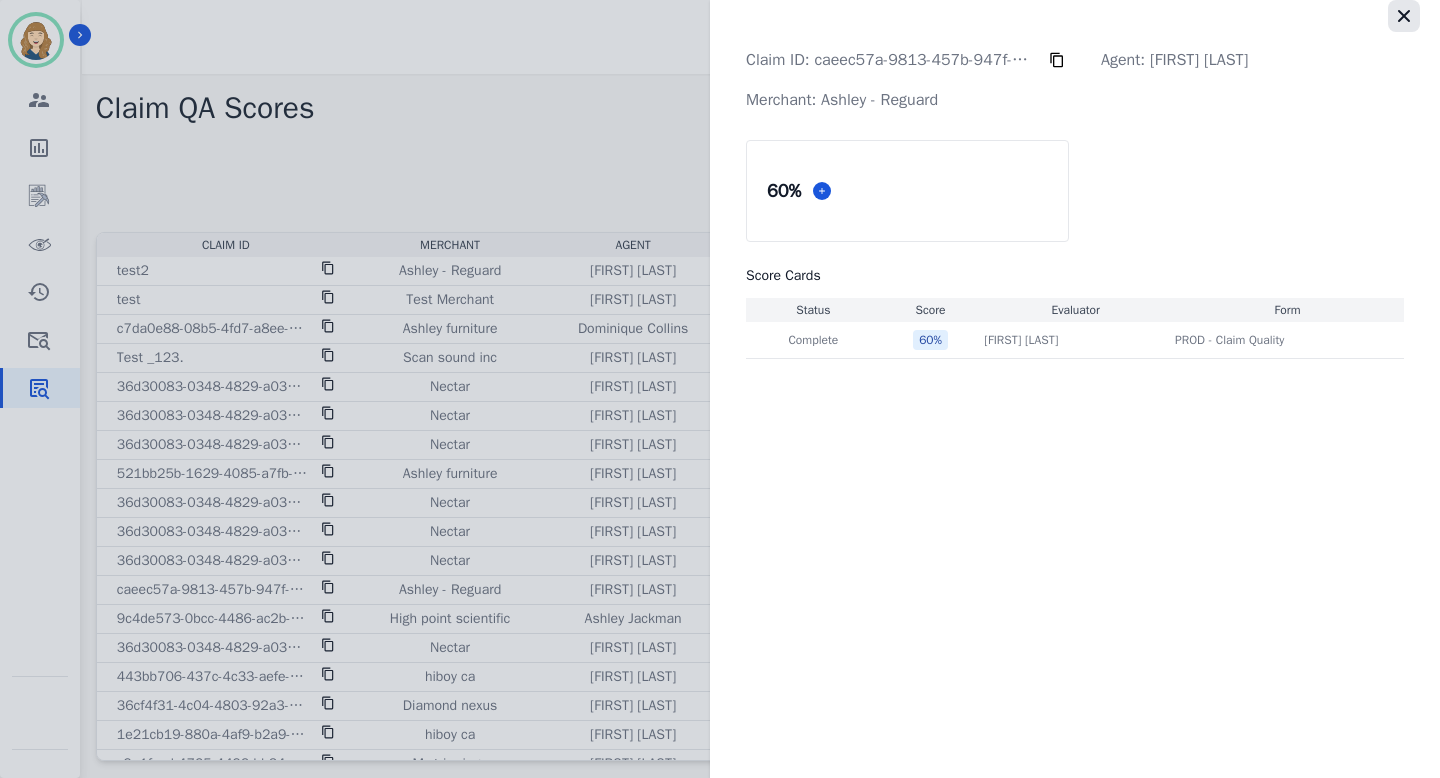 click 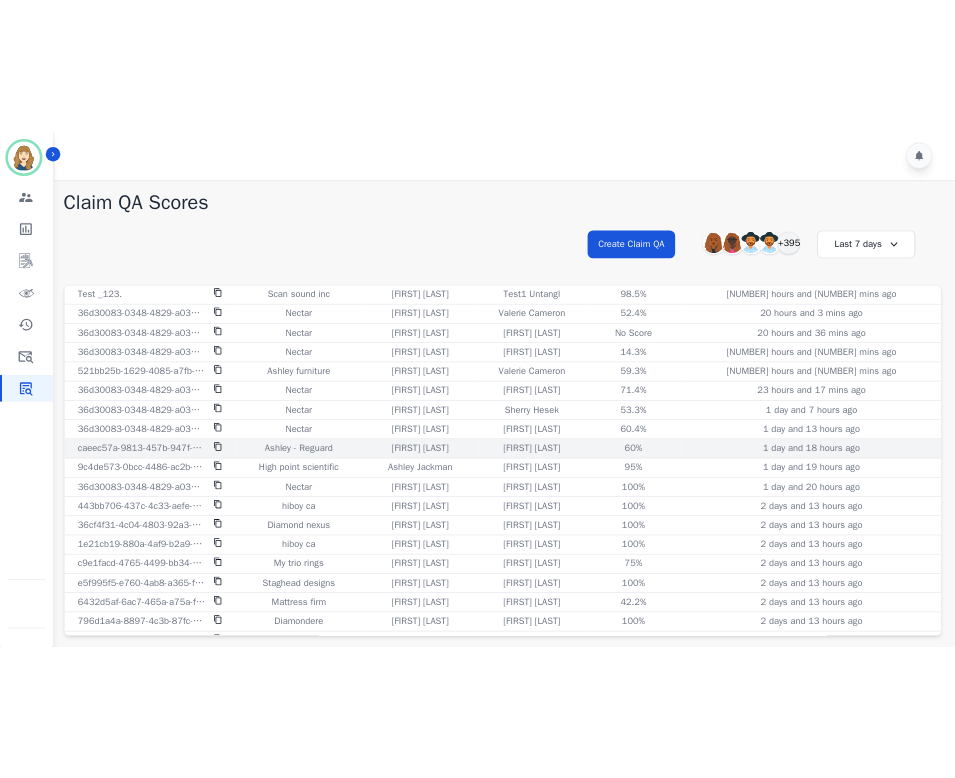 scroll, scrollTop: 115, scrollLeft: 0, axis: vertical 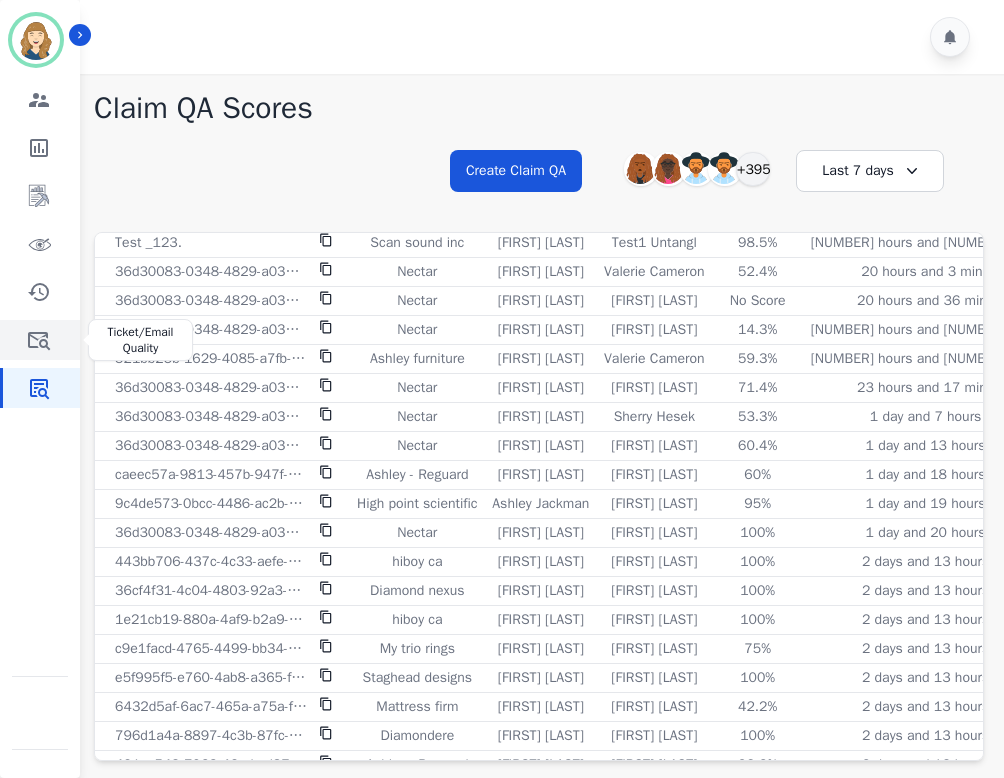 click 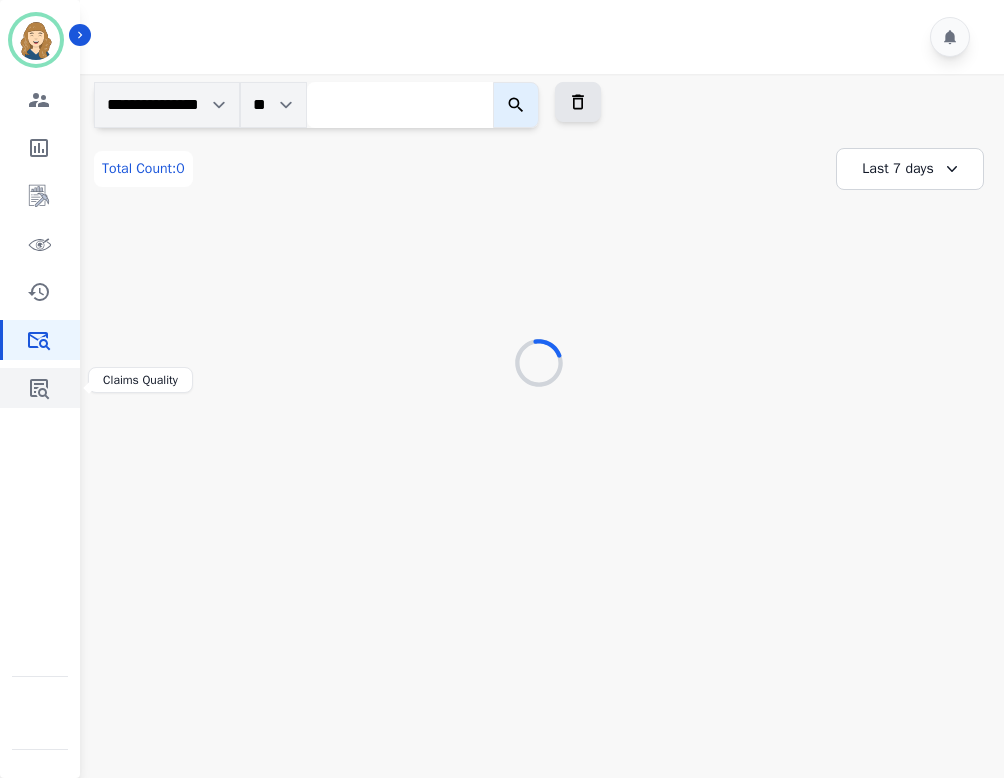 click 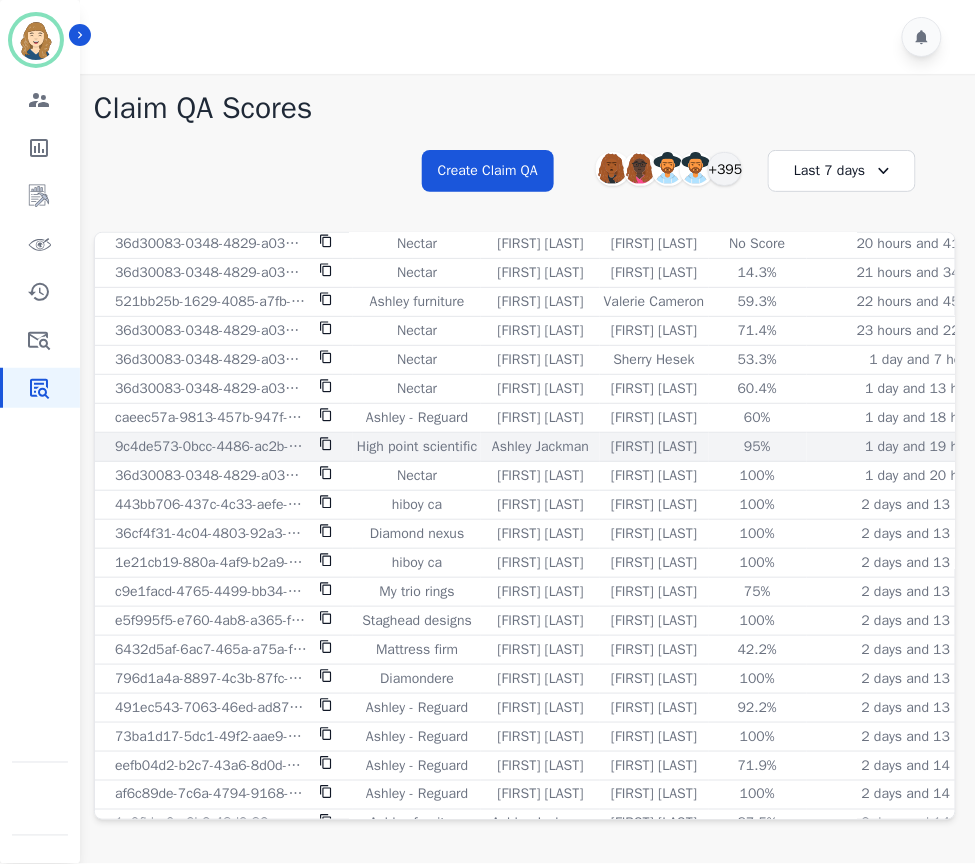 scroll, scrollTop: 0, scrollLeft: 0, axis: both 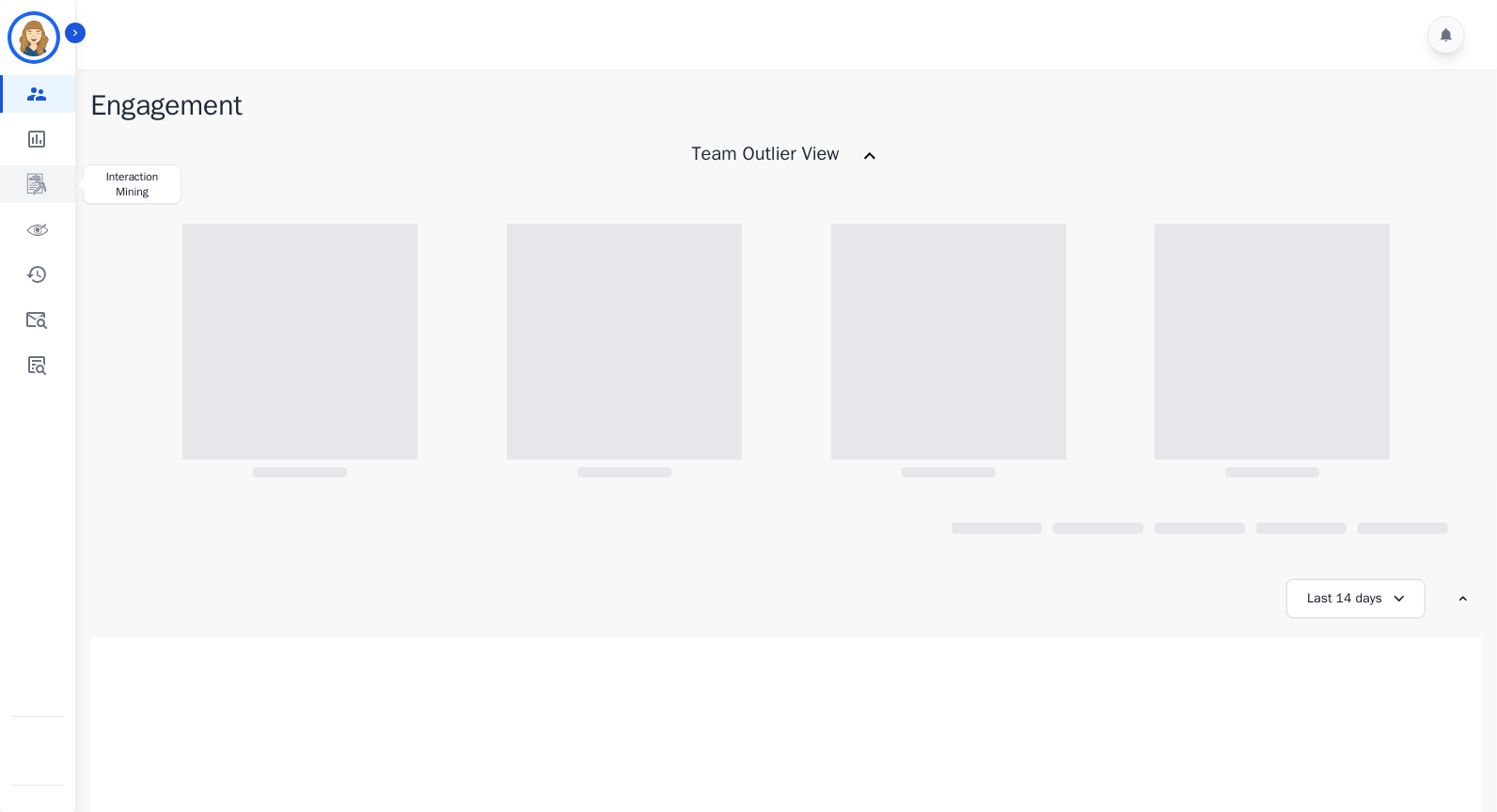 click 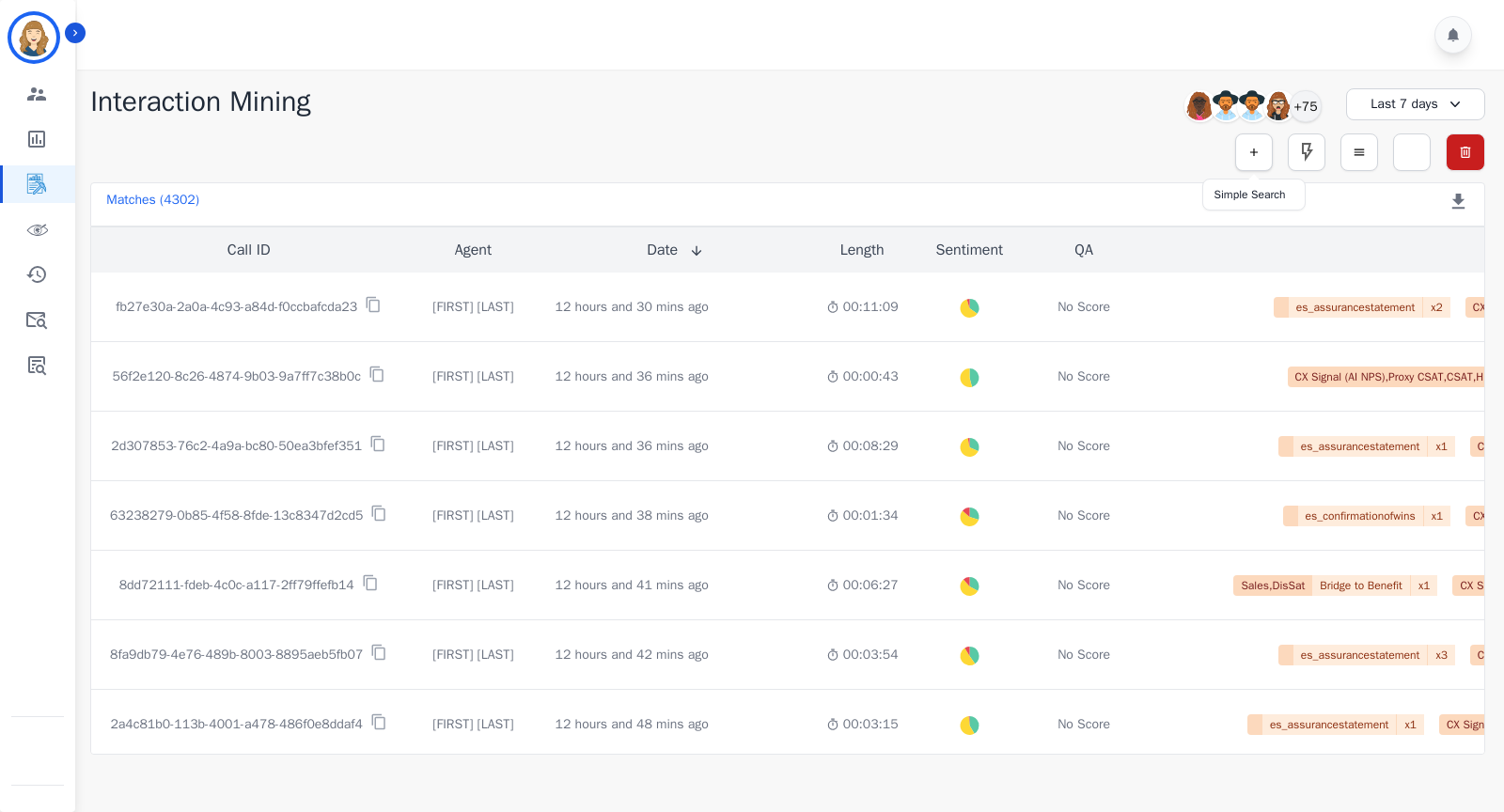 click at bounding box center (1254, 152) 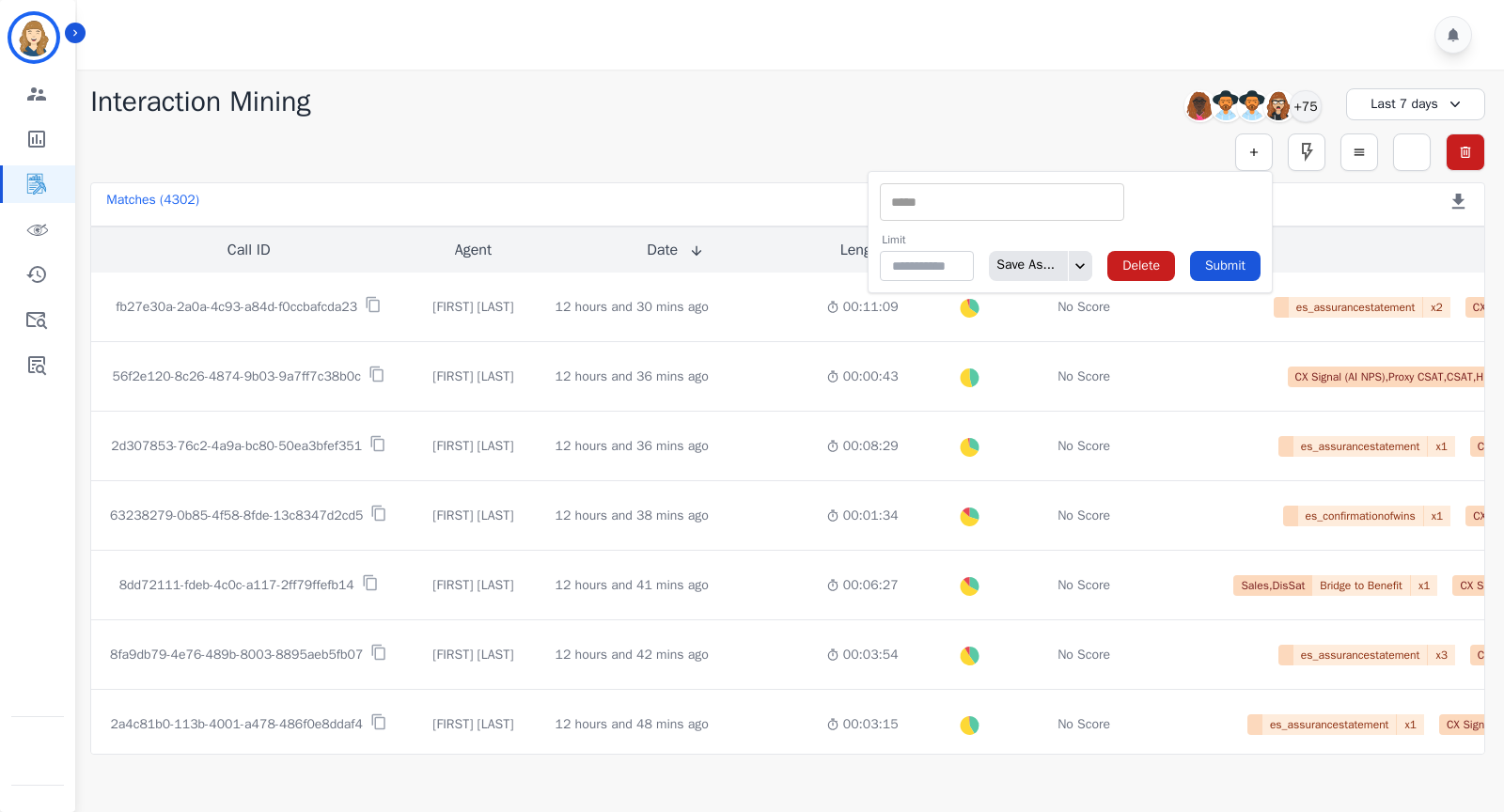 click at bounding box center [1002, 202] 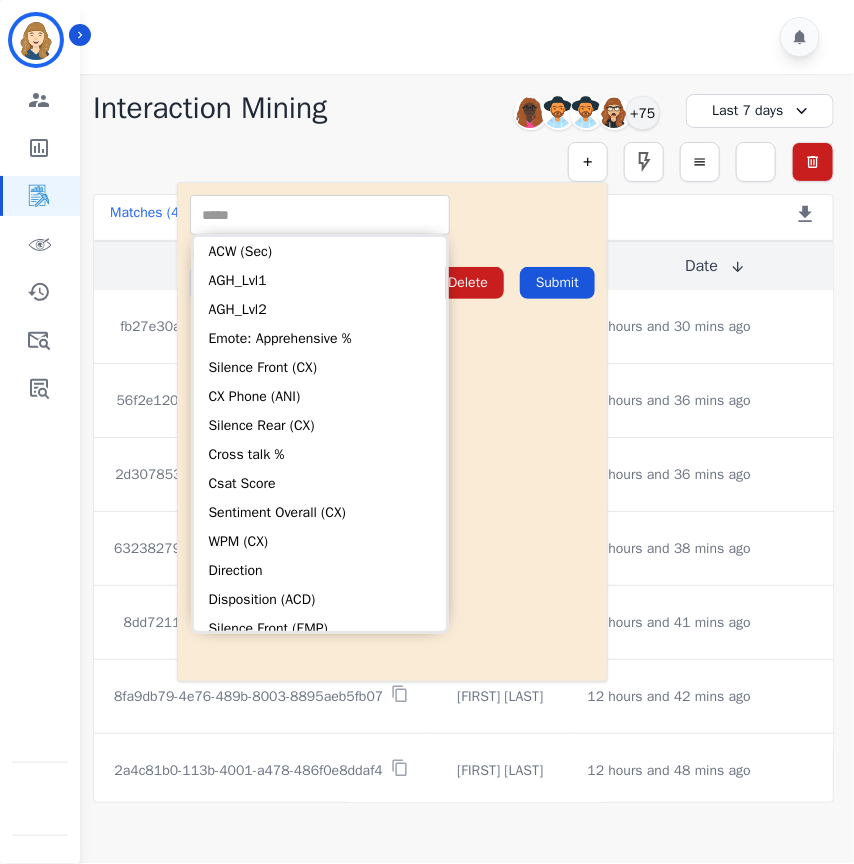 click on "Matches ( 4302 )     Export Call List" at bounding box center [463, 217] 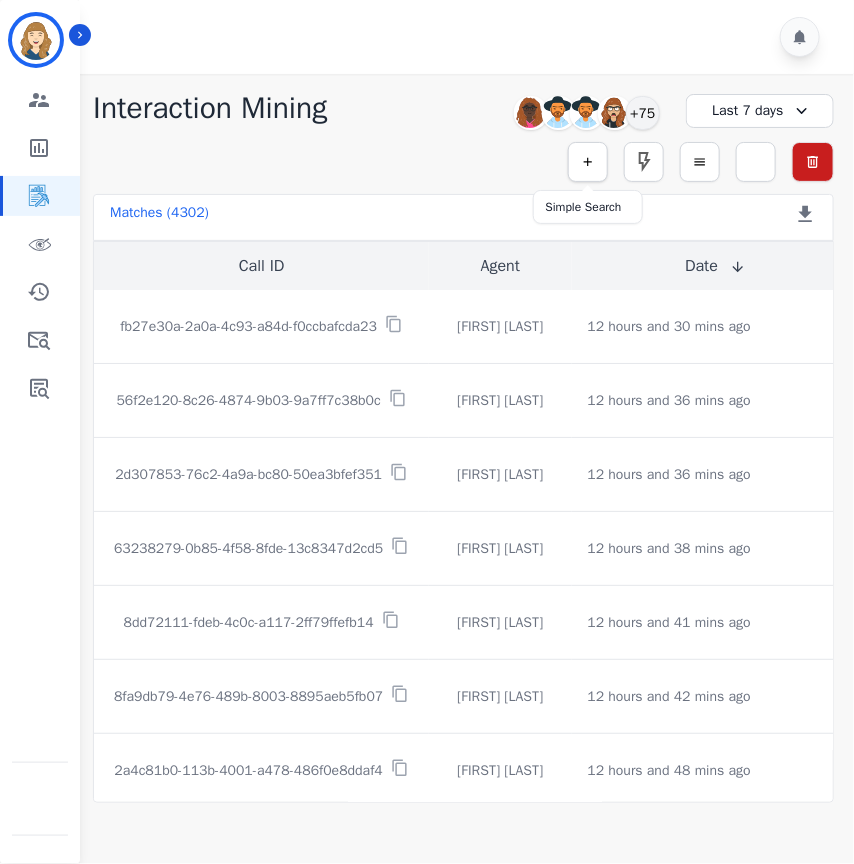 click 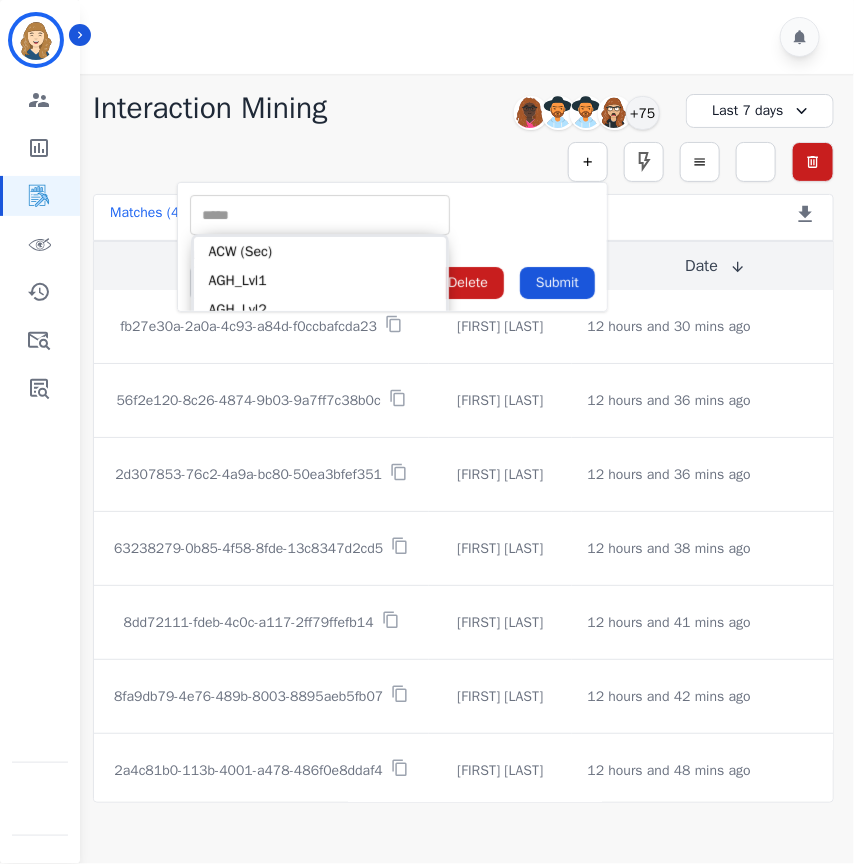 click at bounding box center [320, 215] 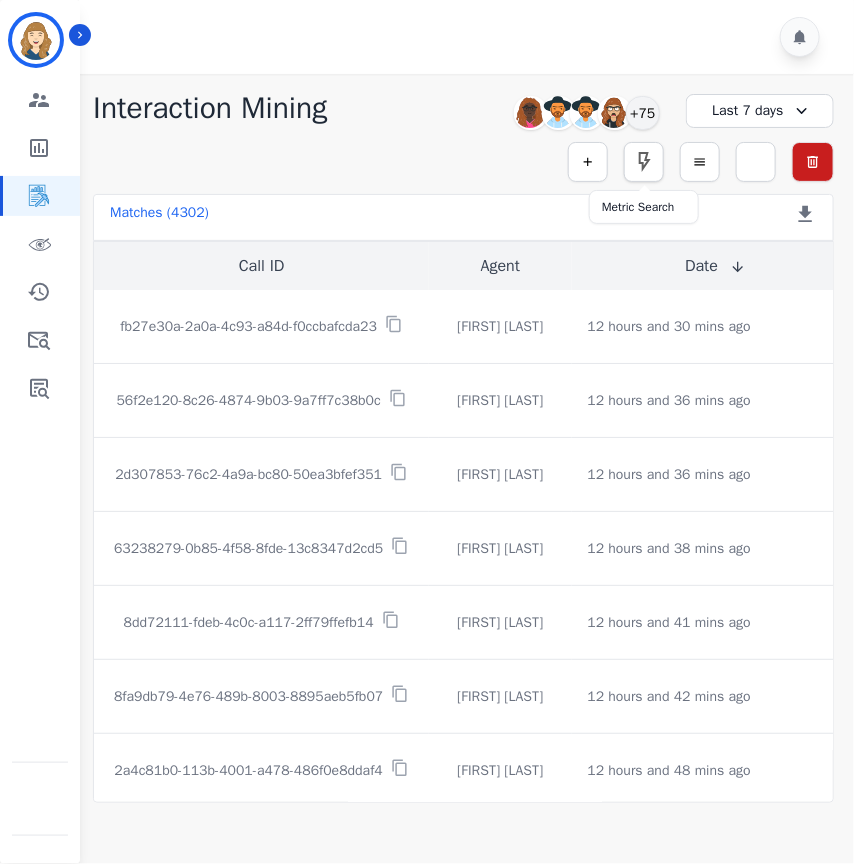click 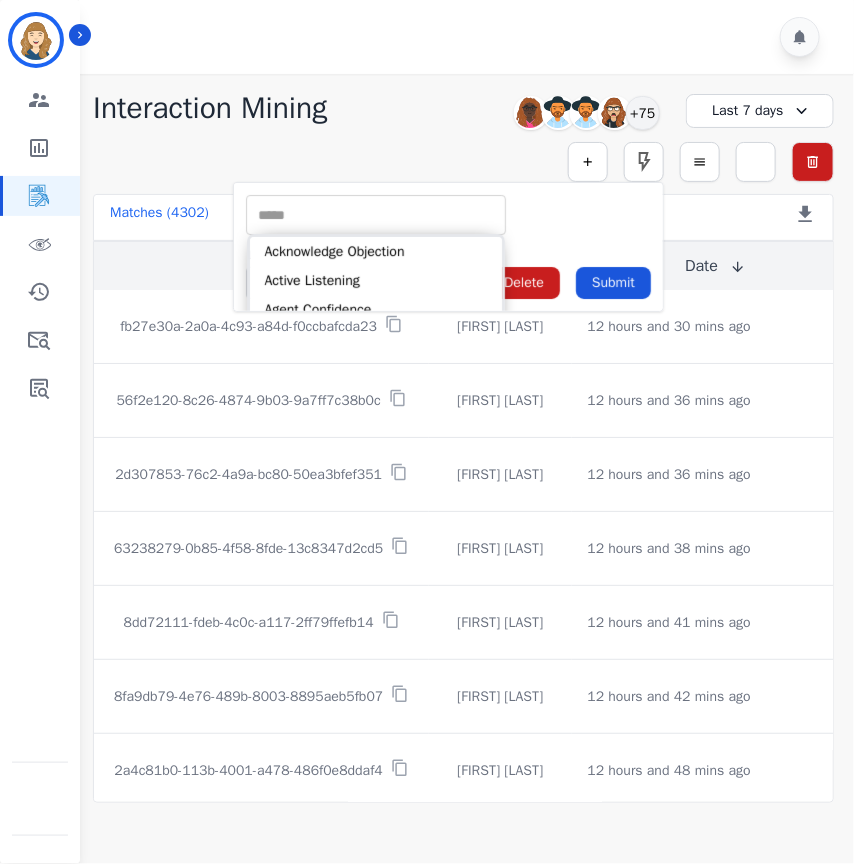 click at bounding box center (376, 215) 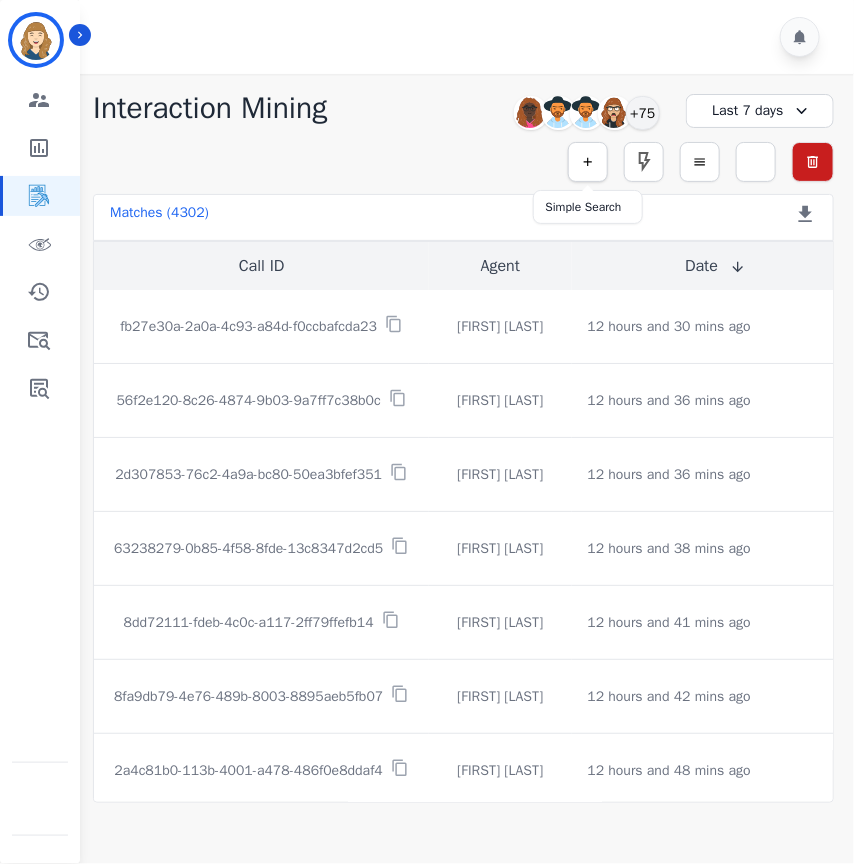 click at bounding box center [588, 162] 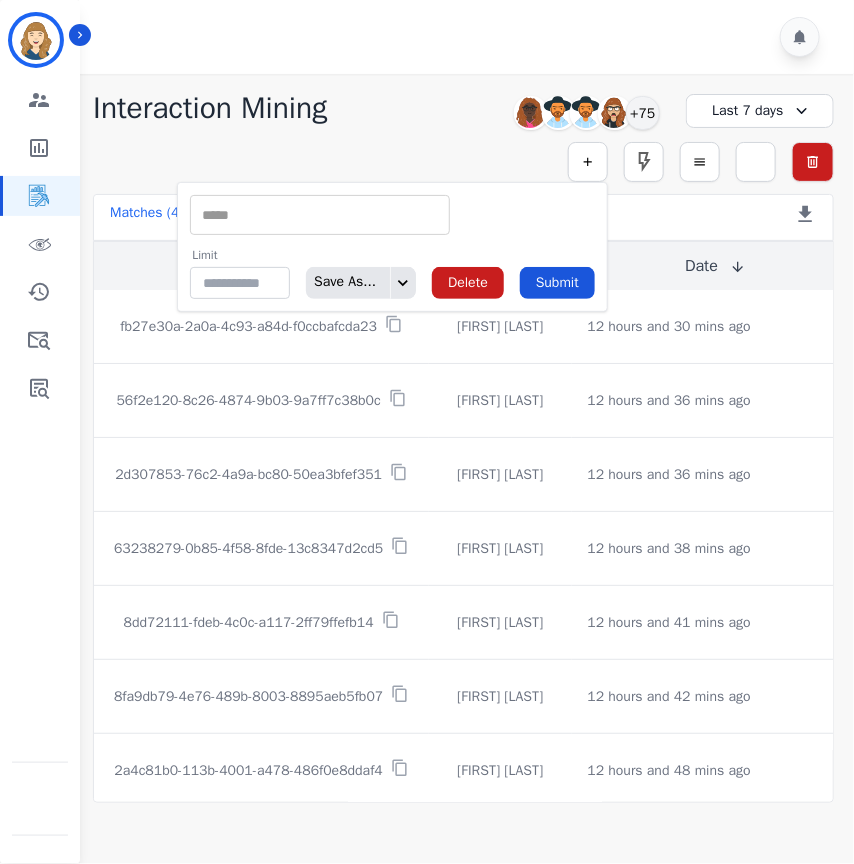 click on "**             ACW (Sec)   AGH_Lvl1   AGH_Lvl2   Emote: Apprehensive %   Silence Front (CX)   CX Phone (ANI)   Silence Rear (CX)   Cross talk %   Csat Score   Sentiment Overall (CX)   WPM (CX)   Direction   Disposition (ACD)   Silence Front (EMP)   Silence Rear (EMP)   Sentiment Overall (EMP)   WPM (EMP)   Emote: Escalated %   First to Talk   Emote: Happy %" at bounding box center [320, 215] 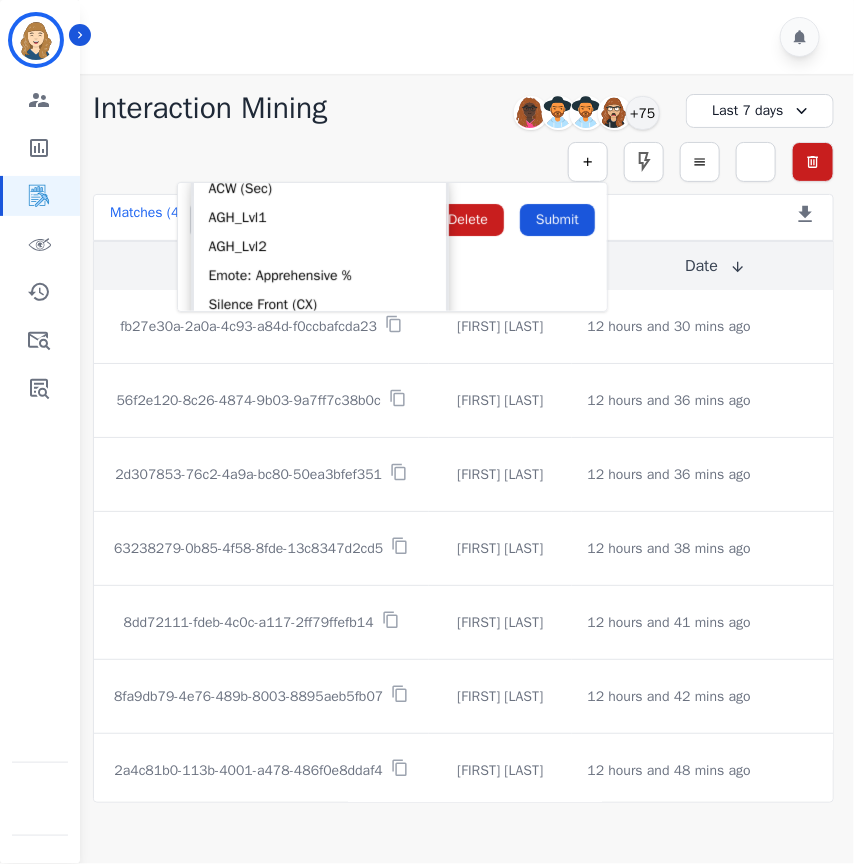 scroll, scrollTop: 0, scrollLeft: 0, axis: both 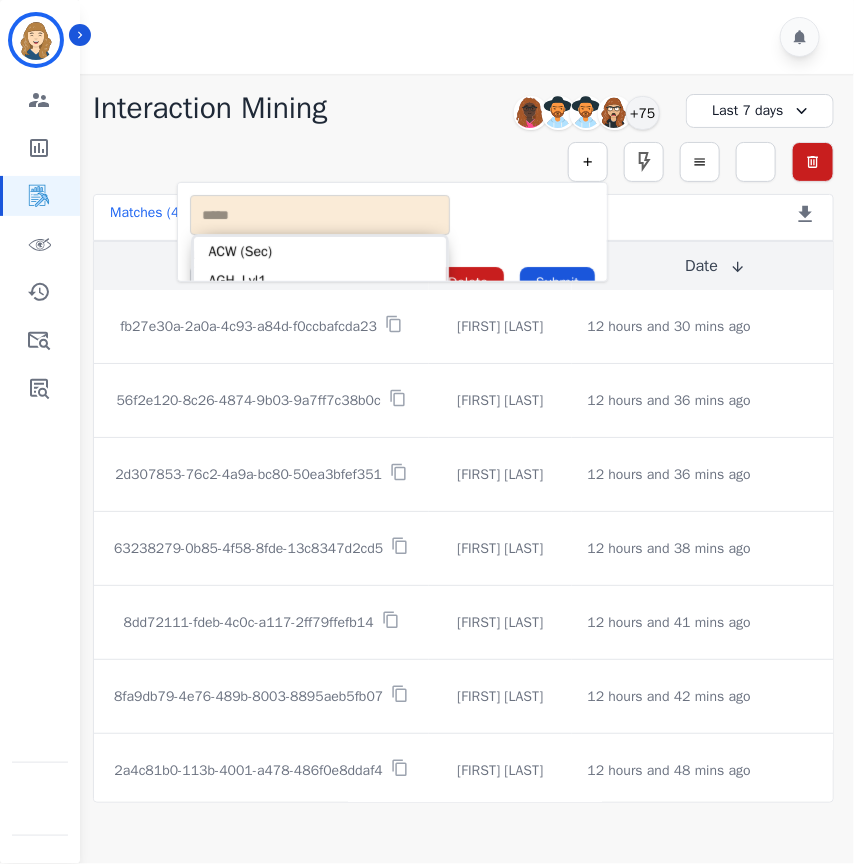 click on "**             ACW (Sec)   AGH_Lvl1   AGH_Lvl2   Emote: Apprehensive %   Silence Front (CX)   CX Phone (ANI)   Silence Rear (CX)   Cross talk %   Csat Score   Sentiment Overall (CX)   WPM (CX)   Direction   Disposition (ACD)   Silence Front (EMP)   Silence Rear (EMP)   Sentiment Overall (EMP)   WPM (EMP)   Emote: Escalated %   First to Talk   Emote: Happy %" at bounding box center (392, 215) 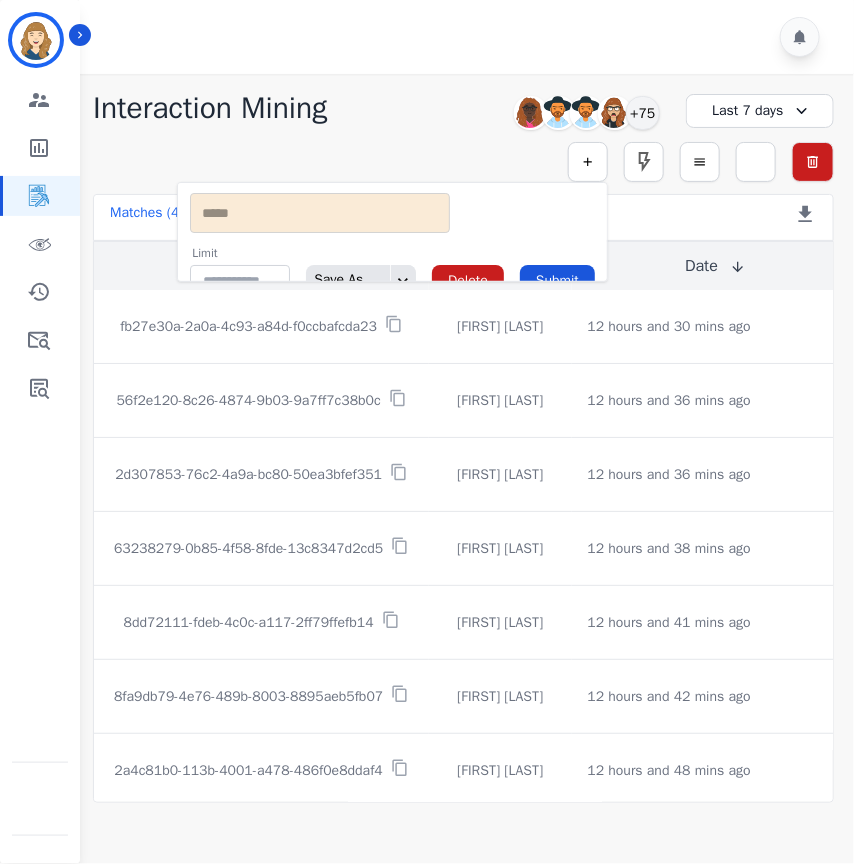 scroll, scrollTop: 0, scrollLeft: 0, axis: both 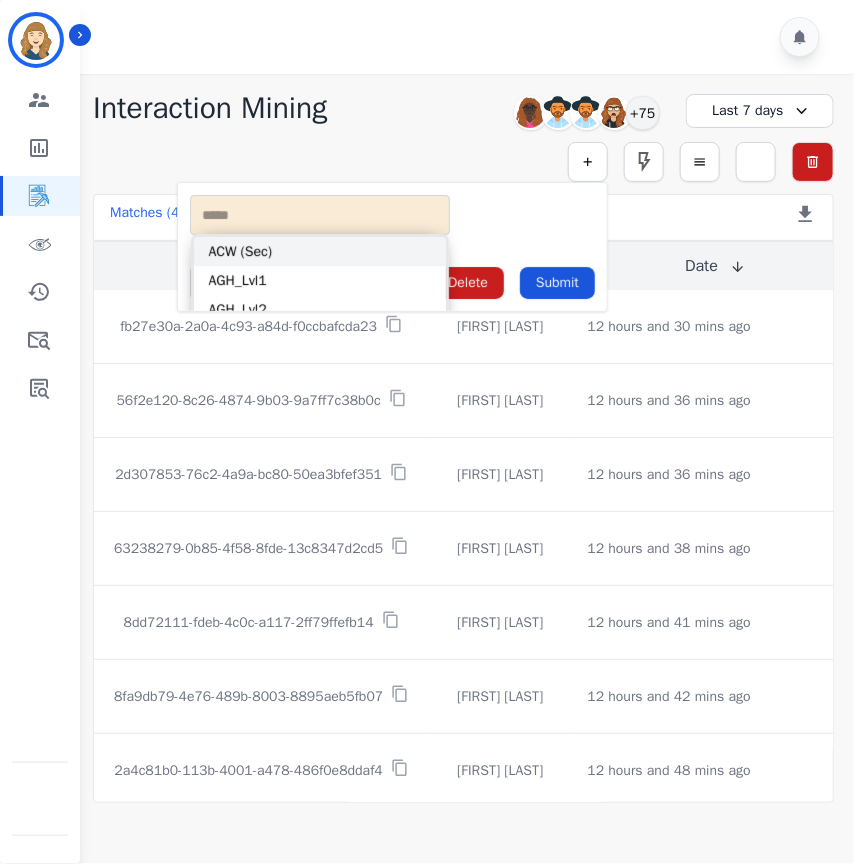 click on "**             ACW (Sec)   AGH_Lvl1   AGH_Lvl2   Emote: Apprehensive %   Silence Front (CX)   CX Phone (ANI)   Silence Rear (CX)   Cross talk %   Csat Score   Sentiment Overall (CX)   WPM (CX)   Direction   Disposition (ACD)   Silence Front (EMP)   Silence Rear (EMP)   Sentiment Overall (EMP)   WPM (EMP)   Emote: Escalated %   First to Talk   Emote: Happy %" at bounding box center [320, 215] 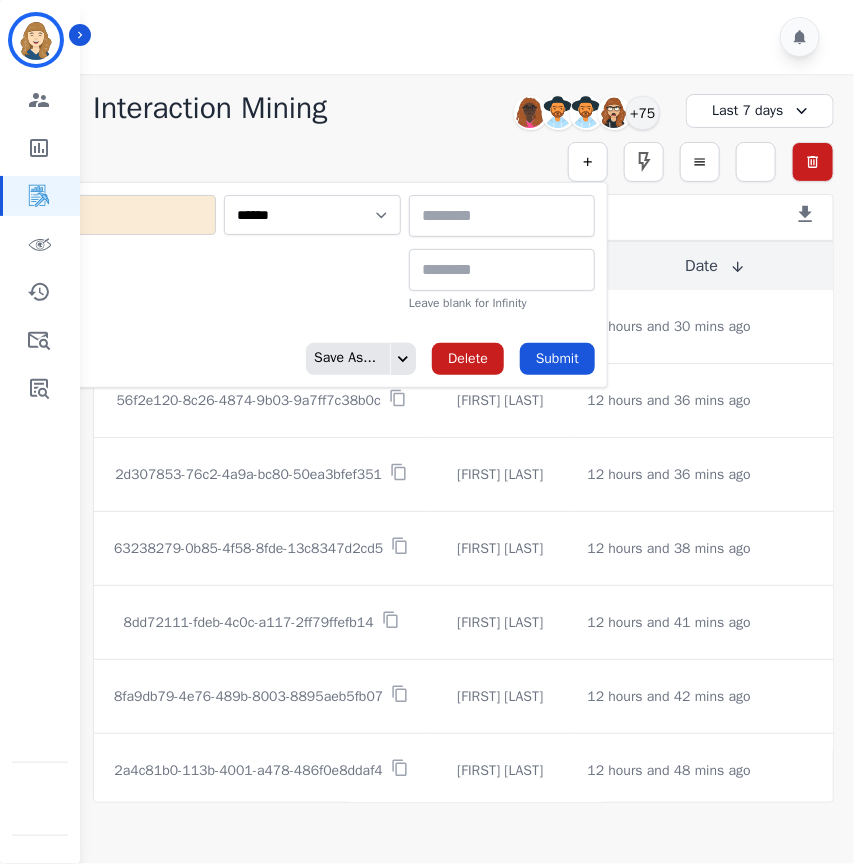 click on "**********" at bounding box center [275, 253] 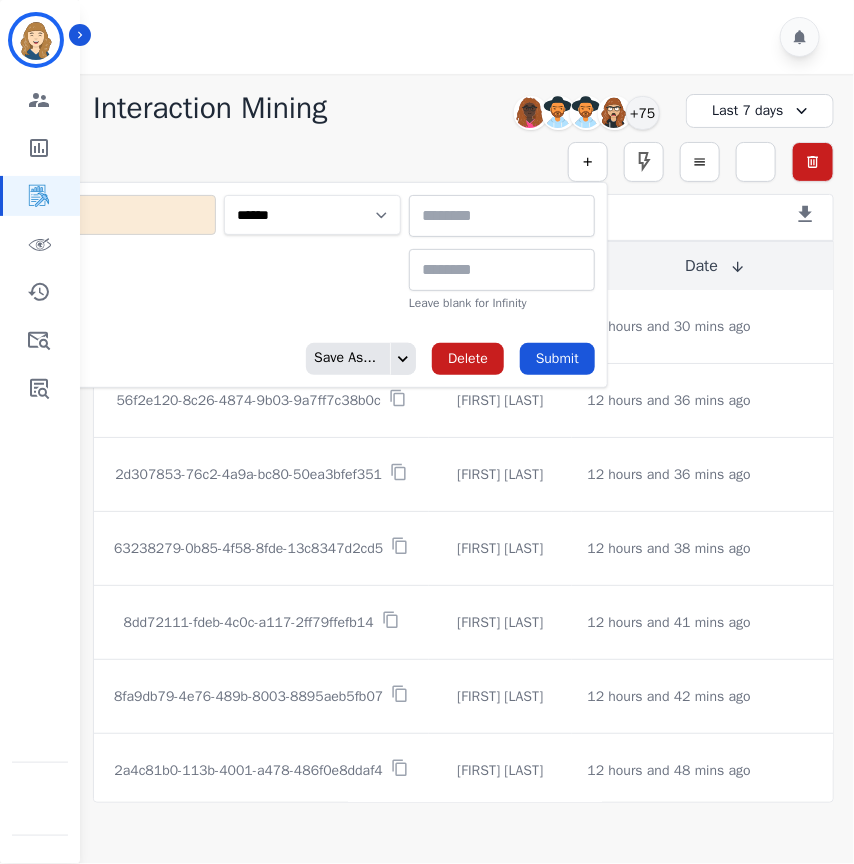 click on "**********" at bounding box center (312, 215) 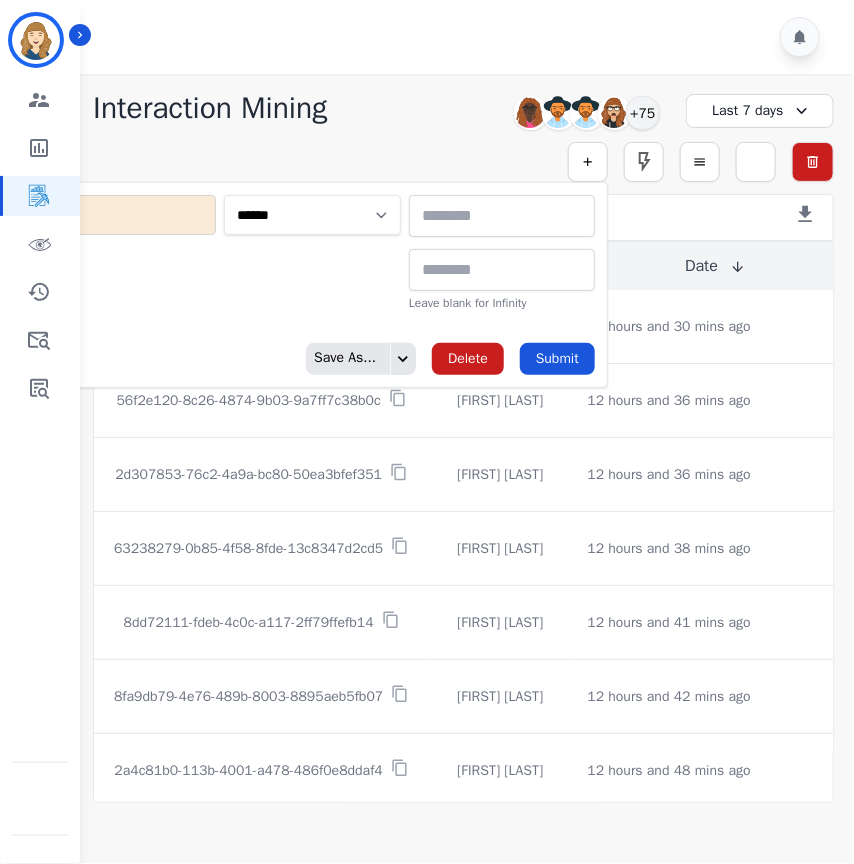 select on "*********" 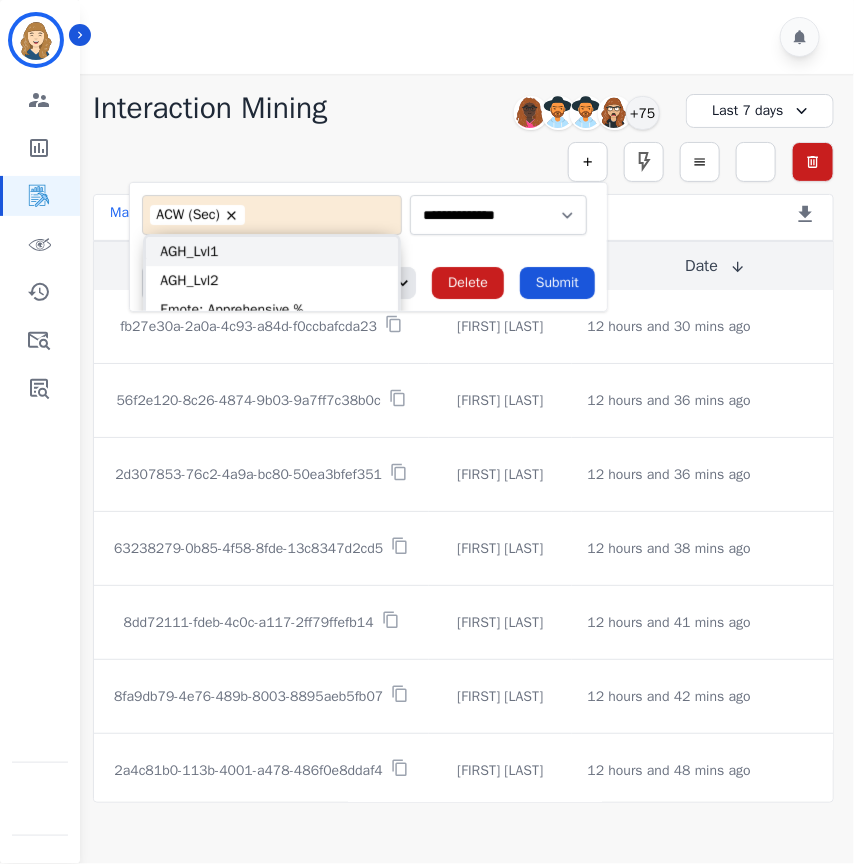 click on "**********" at bounding box center [272, 215] 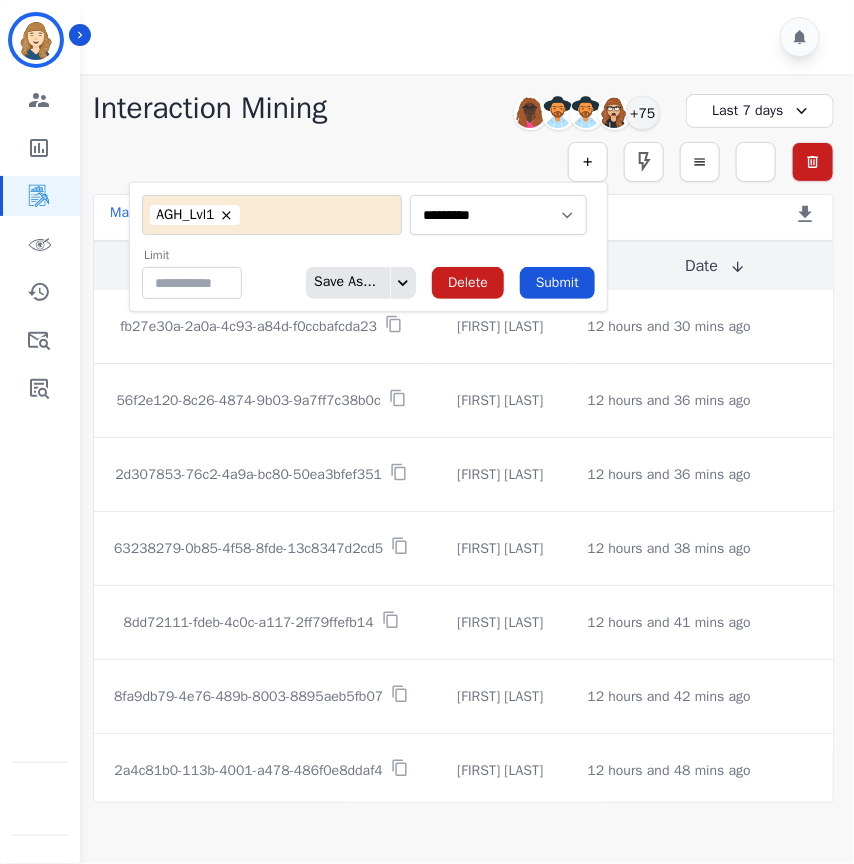 click on "**********" at bounding box center (272, 215) 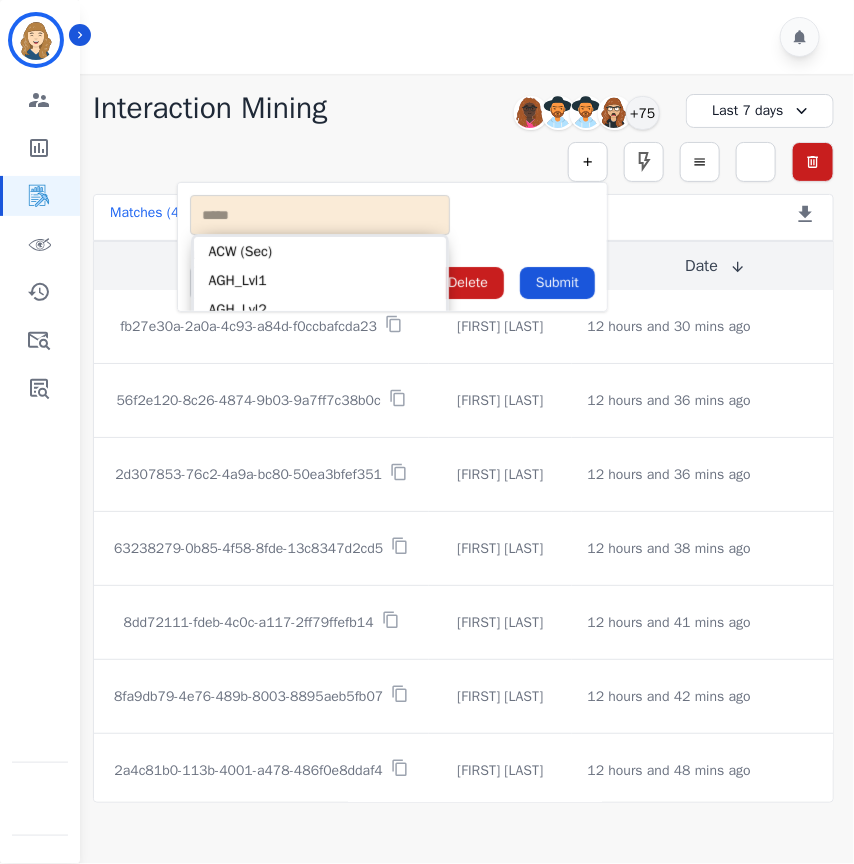 click on "**             ACW (Sec)   AGH_Lvl1   AGH_Lvl2   Emote: Apprehensive %   Silence Front (CX)   CX Phone (ANI)   Silence Rear (CX)   Cross talk %   Csat Score   Sentiment Overall (CX)   WPM (CX)   Direction   Disposition (ACD)   Silence Front (EMP)   Silence Rear (EMP)   Sentiment Overall (EMP)   WPM (EMP)   Emote: Escalated %   First to Talk   Emote: Happy %" at bounding box center (320, 215) 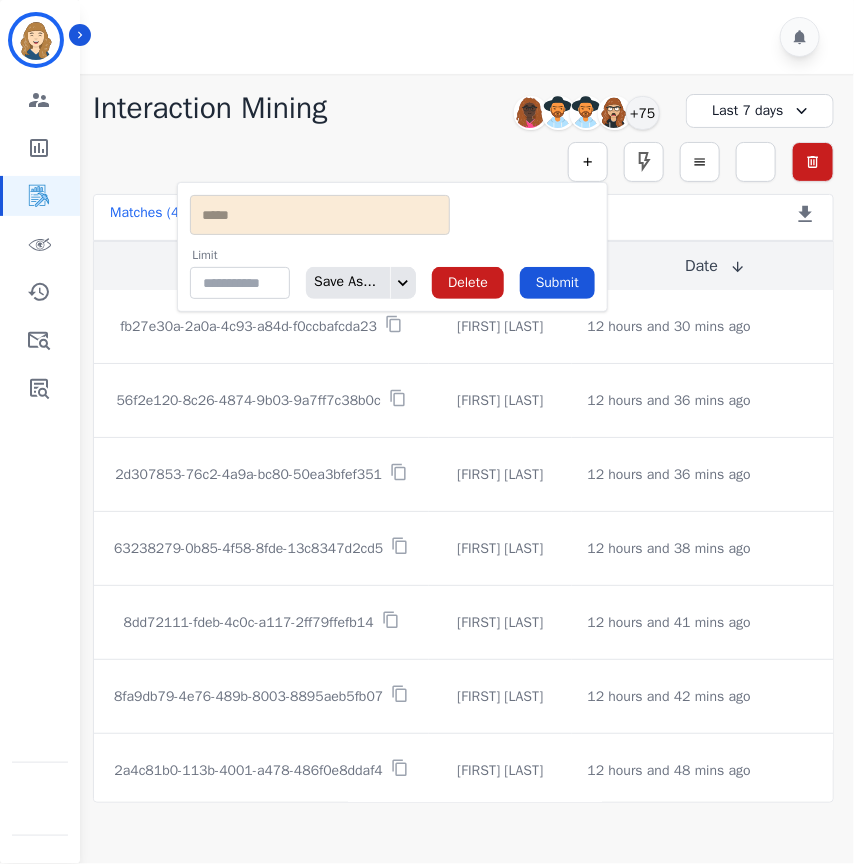 click on "**             ACW (Sec)   AGH_Lvl1   AGH_Lvl2   Emote: Apprehensive %   Silence Front (CX)   CX Phone (ANI)   Silence Rear (CX)   Cross talk %   Csat Score   Sentiment Overall (CX)   WPM (CX)   Direction   Disposition (ACD)   Silence Front (EMP)   Silence Rear (EMP)   Sentiment Overall (EMP)   WPM (EMP)   Emote: Escalated %   First to Talk   Emote: Happy %" at bounding box center (320, 215) 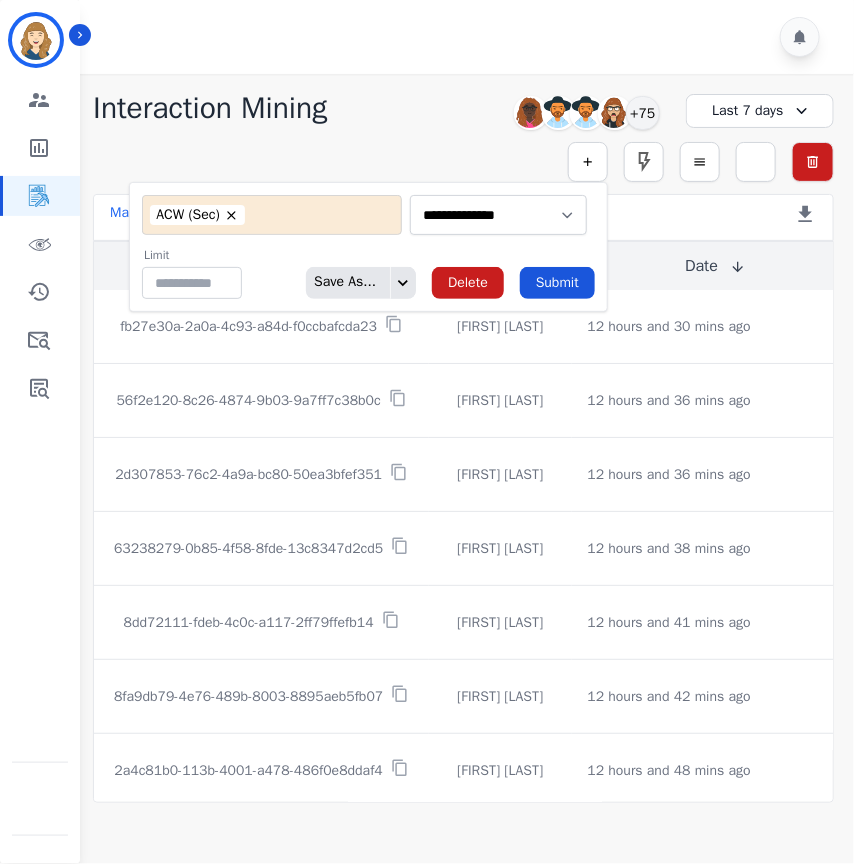 click on "**********" at bounding box center (272, 215) 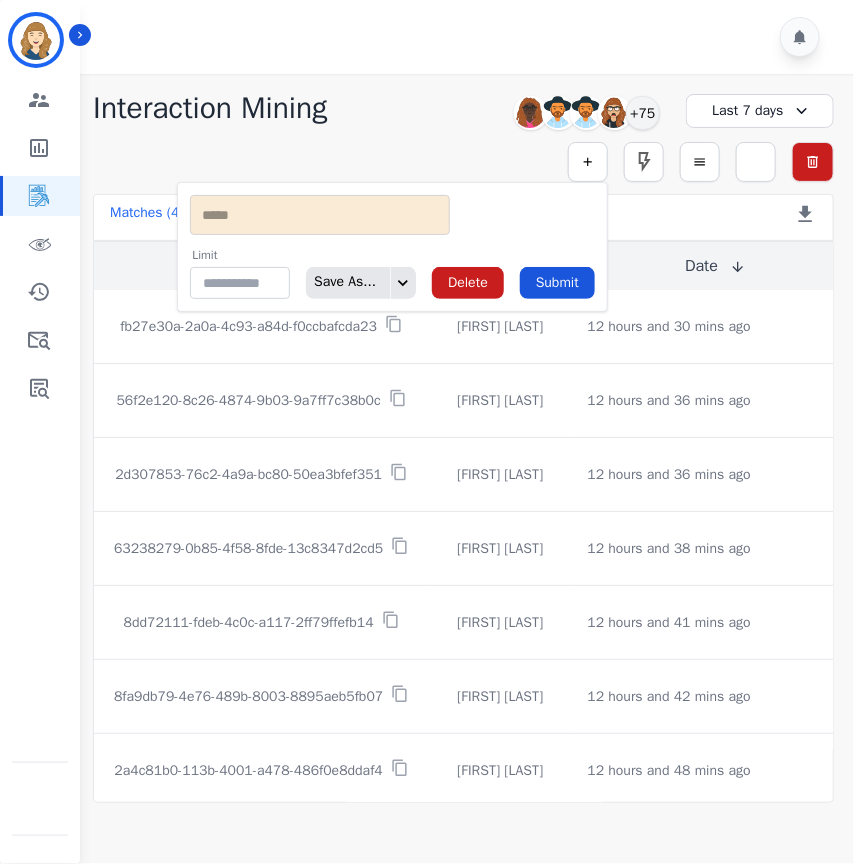 click on "**             ACW (Sec)   AGH_Lvl1   AGH_Lvl2   Emote: Apprehensive %   Silence Front (CX)   CX Phone (ANI)   Silence Rear (CX)   Cross talk %   Csat Score   Sentiment Overall (CX)   WPM (CX)   Direction   Disposition (ACD)   Silence Front (EMP)   Silence Rear (EMP)   Sentiment Overall (EMP)   WPM (EMP)   Emote: Escalated %   First to Talk   Emote: Happy %" at bounding box center [320, 215] 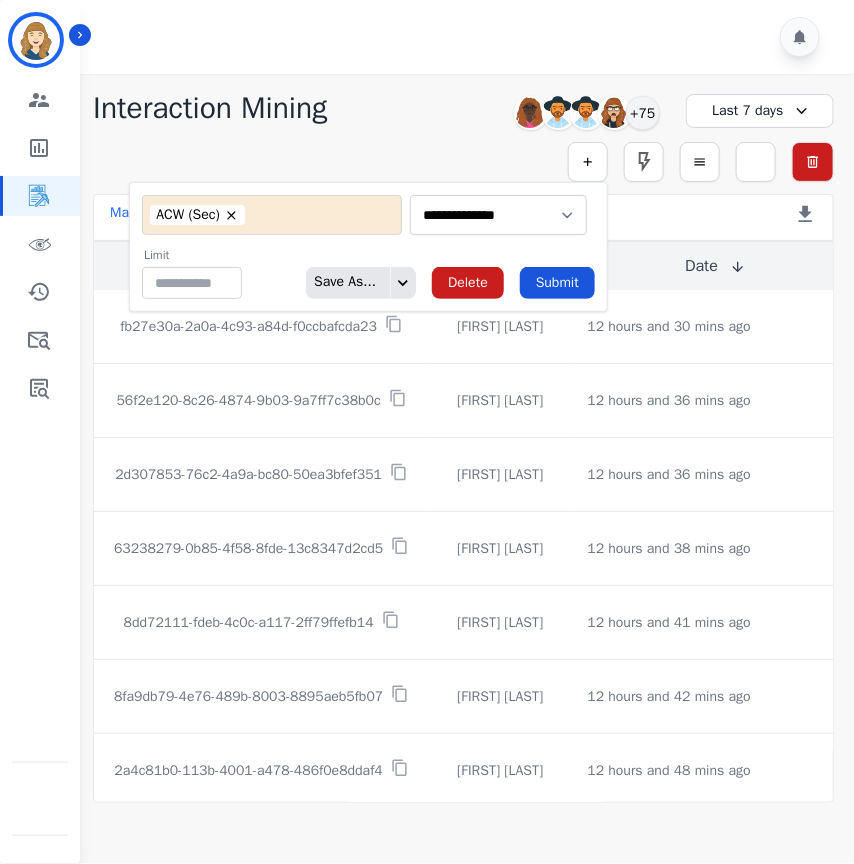 type on "**" 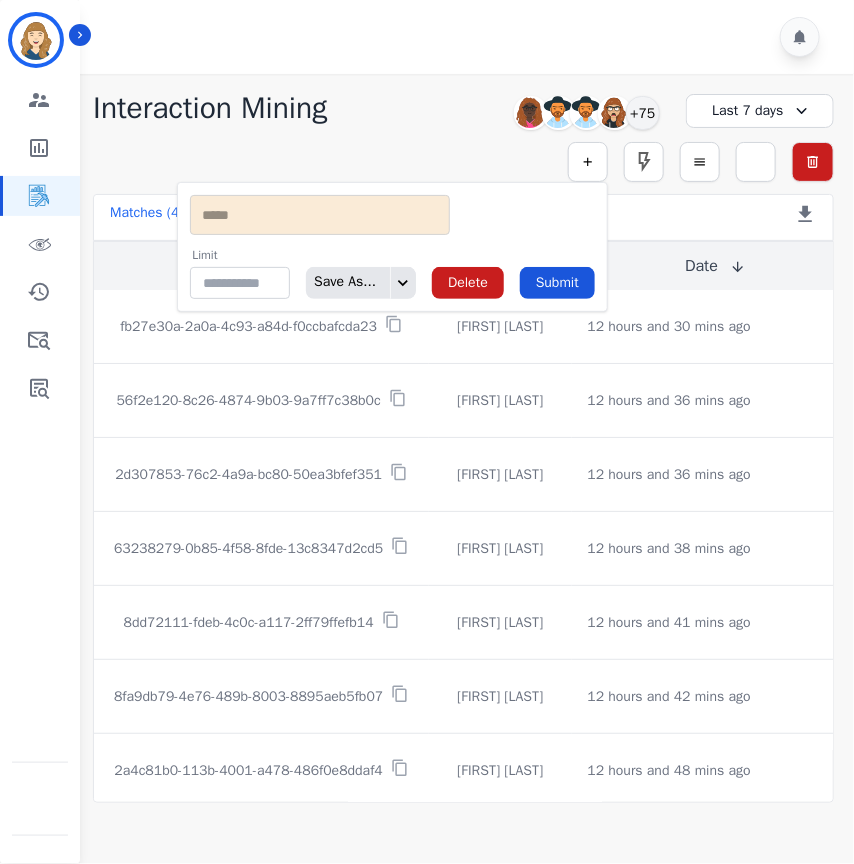 click on "**             ACW (Sec)   AGH_Lvl1   AGH_Lvl2   Emote: Apprehensive %   Silence Front (CX)   CX Phone (ANI)   Silence Rear (CX)   Cross talk %   Csat Score   Sentiment Overall (CX)   WPM (CX)   Direction   Disposition (ACD)   Silence Front (EMP)   Silence Rear (EMP)   Sentiment Overall (EMP)   WPM (EMP)   Emote: Escalated %   First to Talk   Emote: Happy %" at bounding box center [320, 215] 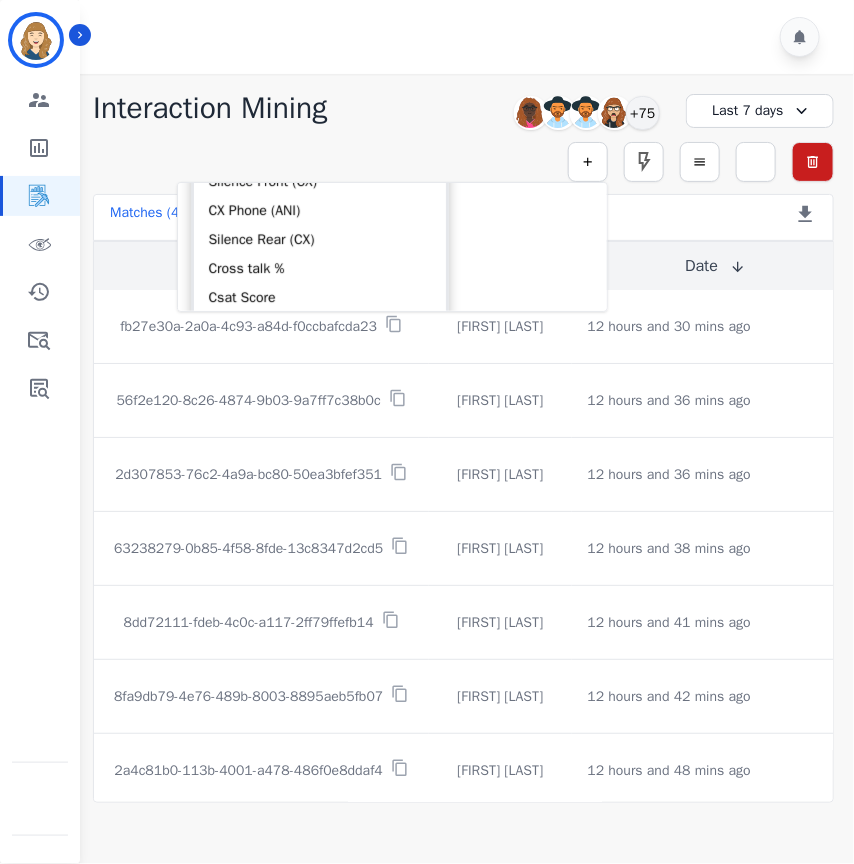scroll, scrollTop: 0, scrollLeft: 0, axis: both 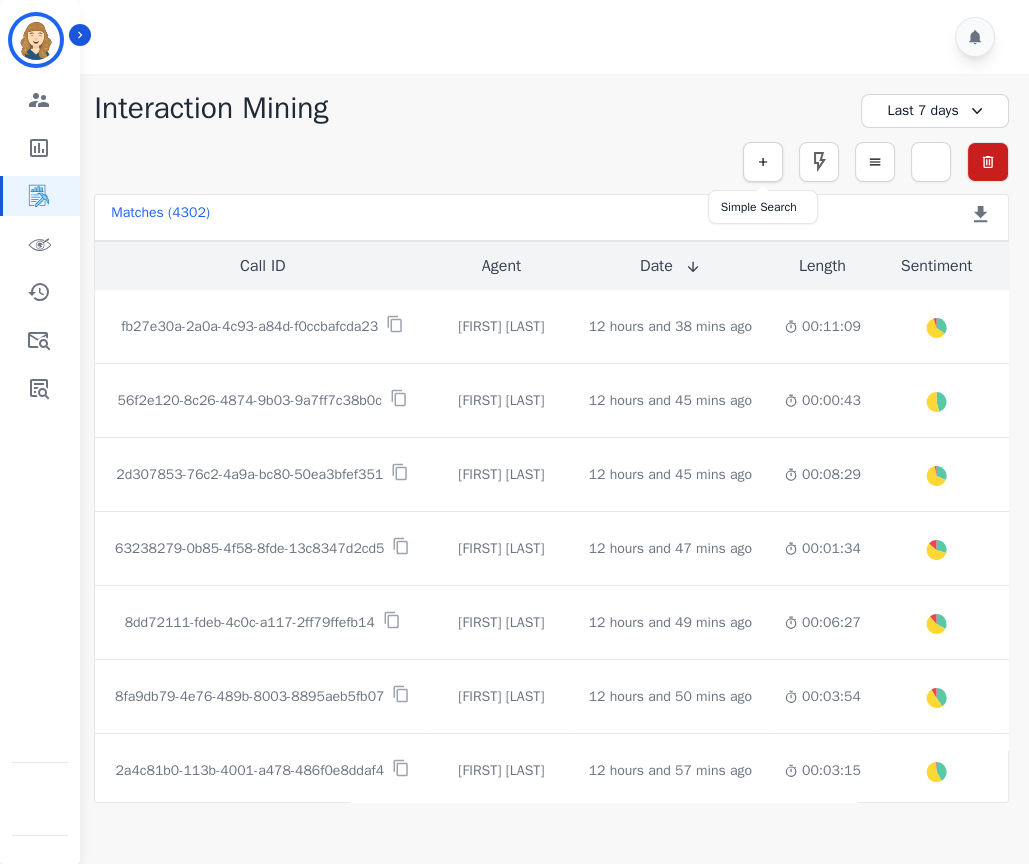 click 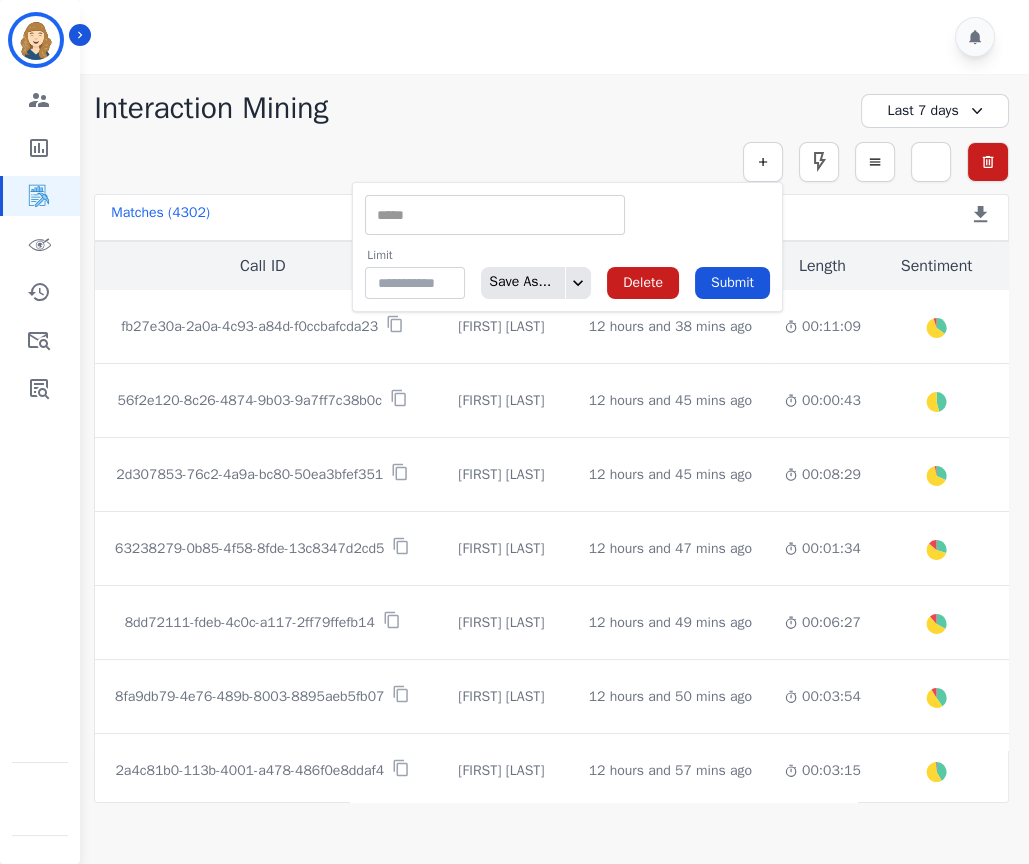 click at bounding box center [495, 215] 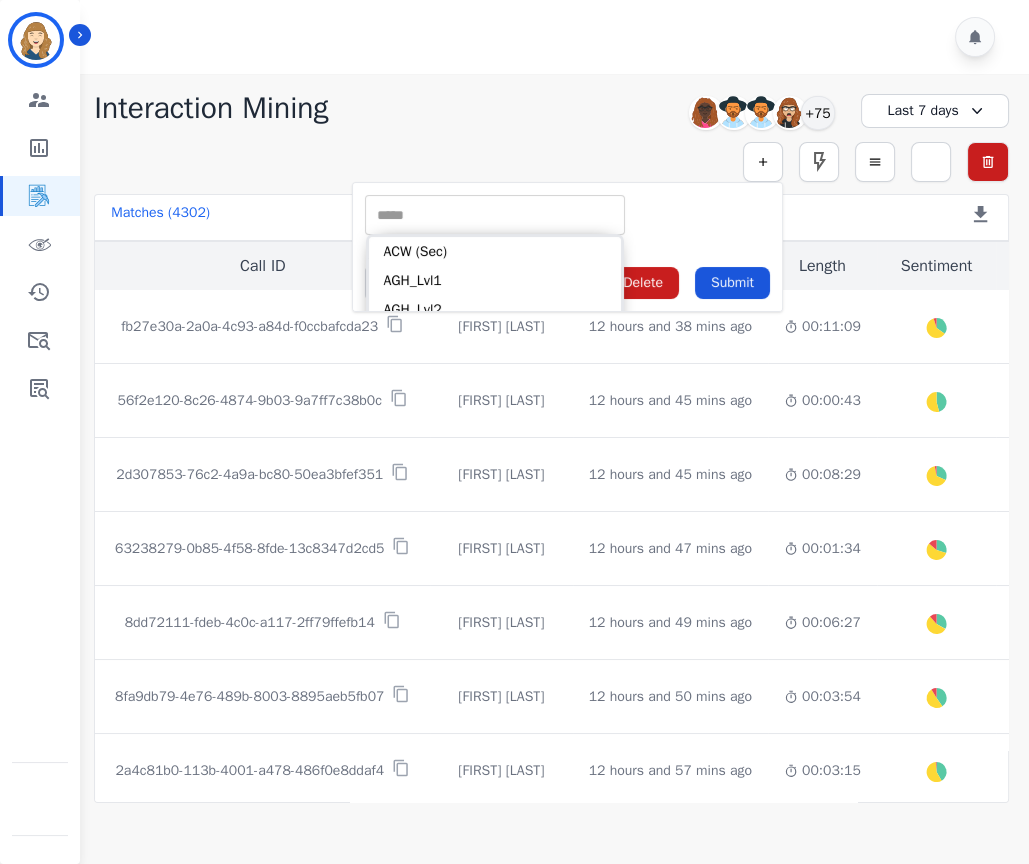 click on "**             ACW (Sec)   AGH_Lvl1   AGH_Lvl2   Emote: Apprehensive %   Silence Front (CX)   CX Phone (ANI)   Silence Rear (CX)   Cross talk %   Csat Score   Sentiment Overall (CX)   WPM (CX)   Direction   Disposition (ACD)   Silence Front (EMP)   Silence Rear (EMP)   Sentiment Overall (EMP)   WPM (EMP)   Emote: Escalated %   First to Talk   Emote: Happy %         Limit   **   Save As...       Delete   Submit" at bounding box center [567, 247] 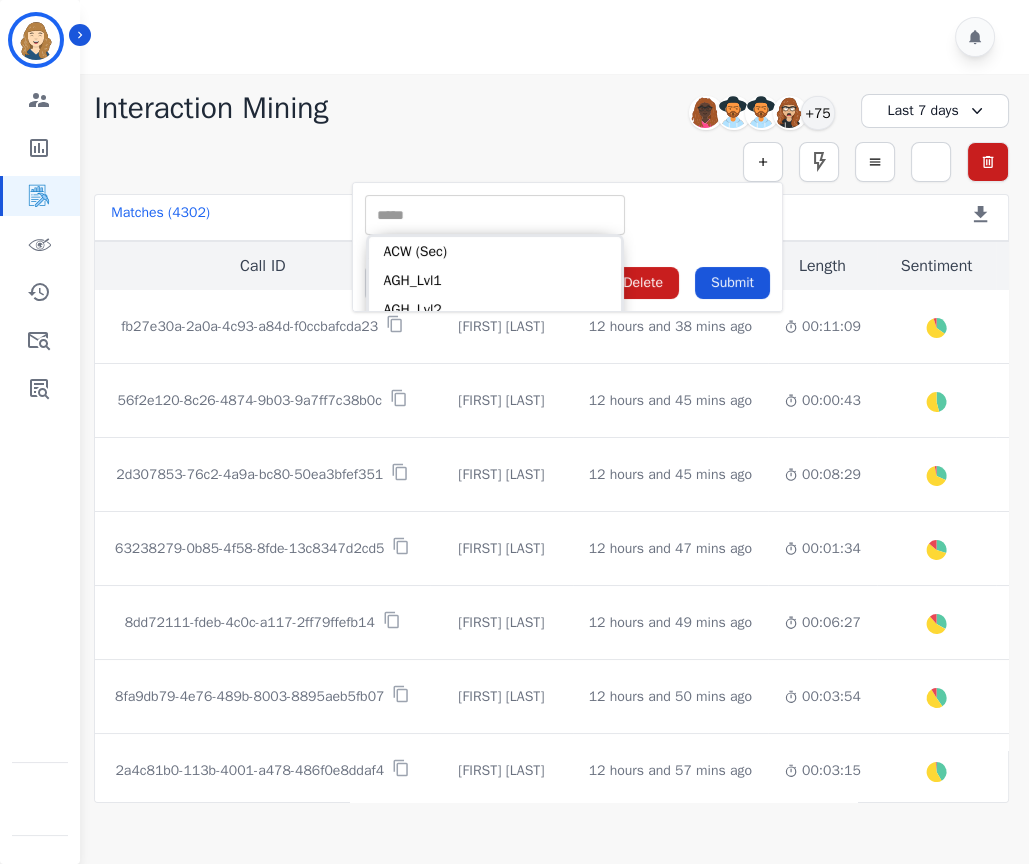 click at bounding box center [495, 215] 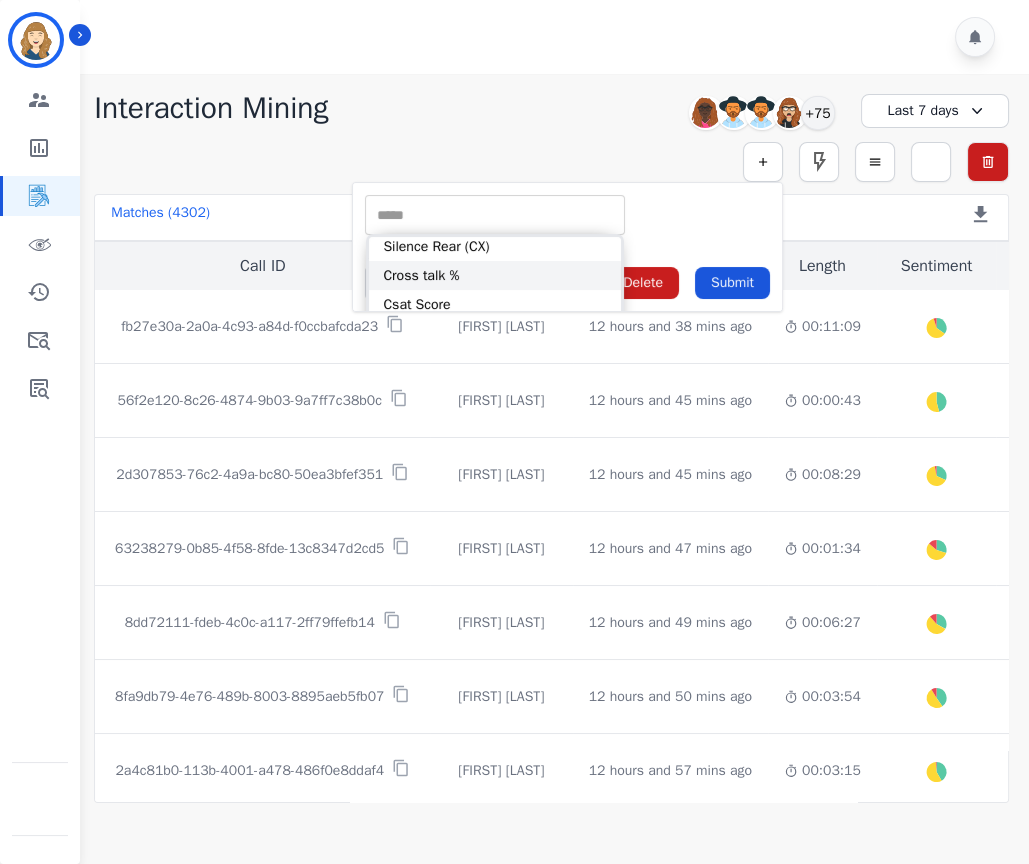scroll, scrollTop: 0, scrollLeft: 0, axis: both 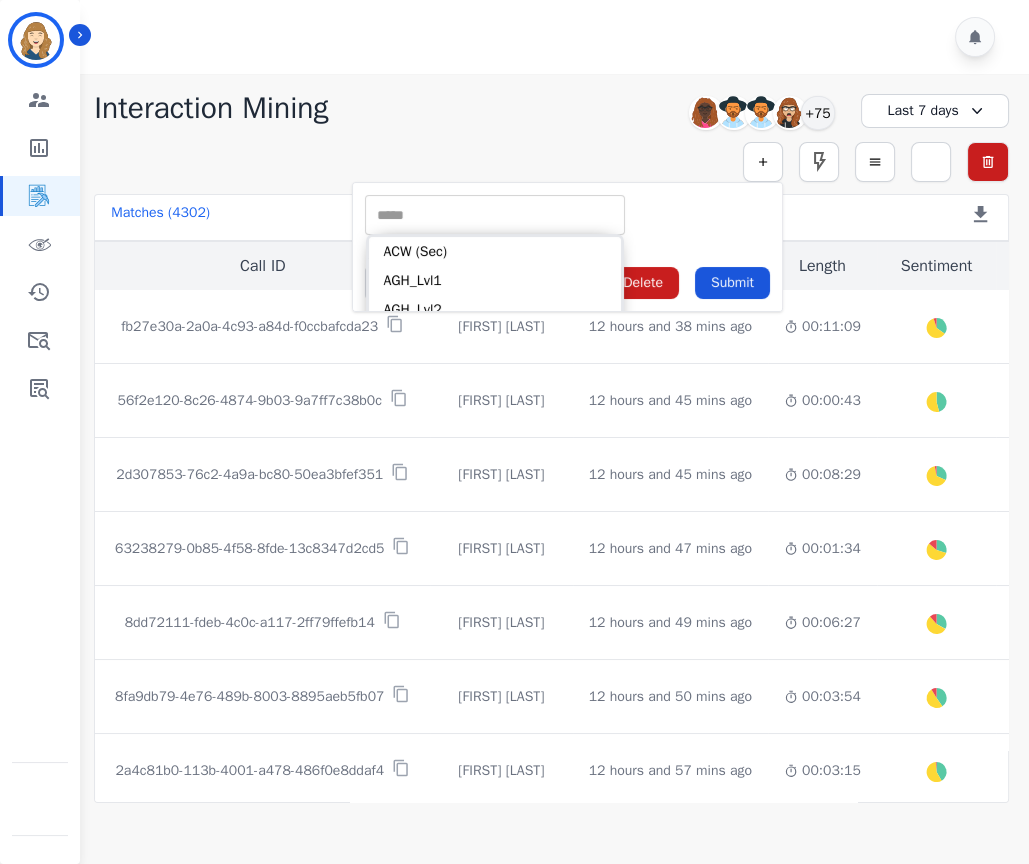 click at bounding box center [495, 215] 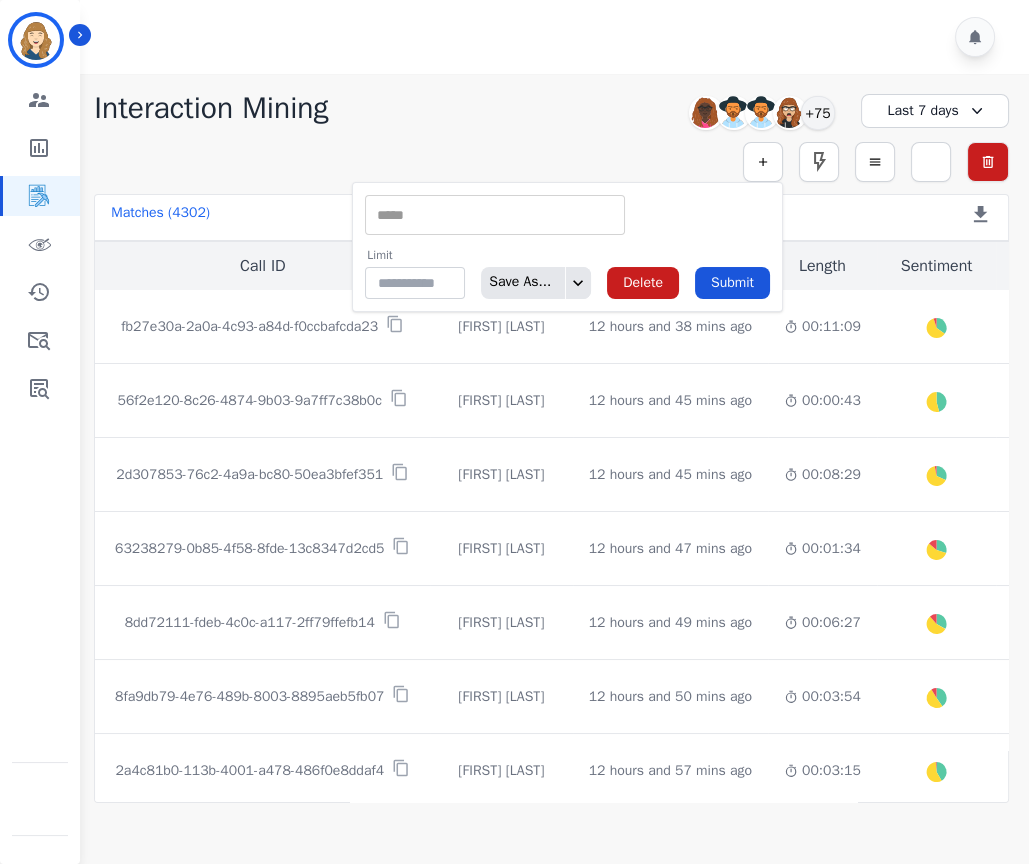 click on "Simple Search       **             ACW (Sec)   AGH_Lvl1   AGH_Lvl2   Emote: Apprehensive %   Silence Front (CX)   CX Phone (ANI)   Silence Rear (CX)   Cross talk %   Csat Score   Sentiment Overall (CX)   WPM (CX)   Direction   Disposition (ACD)   Silence Front (EMP)   Silence Rear (EMP)   Sentiment Overall (EMP)   WPM (EMP)   Emote: Escalated %   First to Talk   Emote: Happy %         Limit   **   Save As...       Delete   Submit     Metric Search           Advanced Search           Saved Rules         Clear Filters" at bounding box center [551, 162] 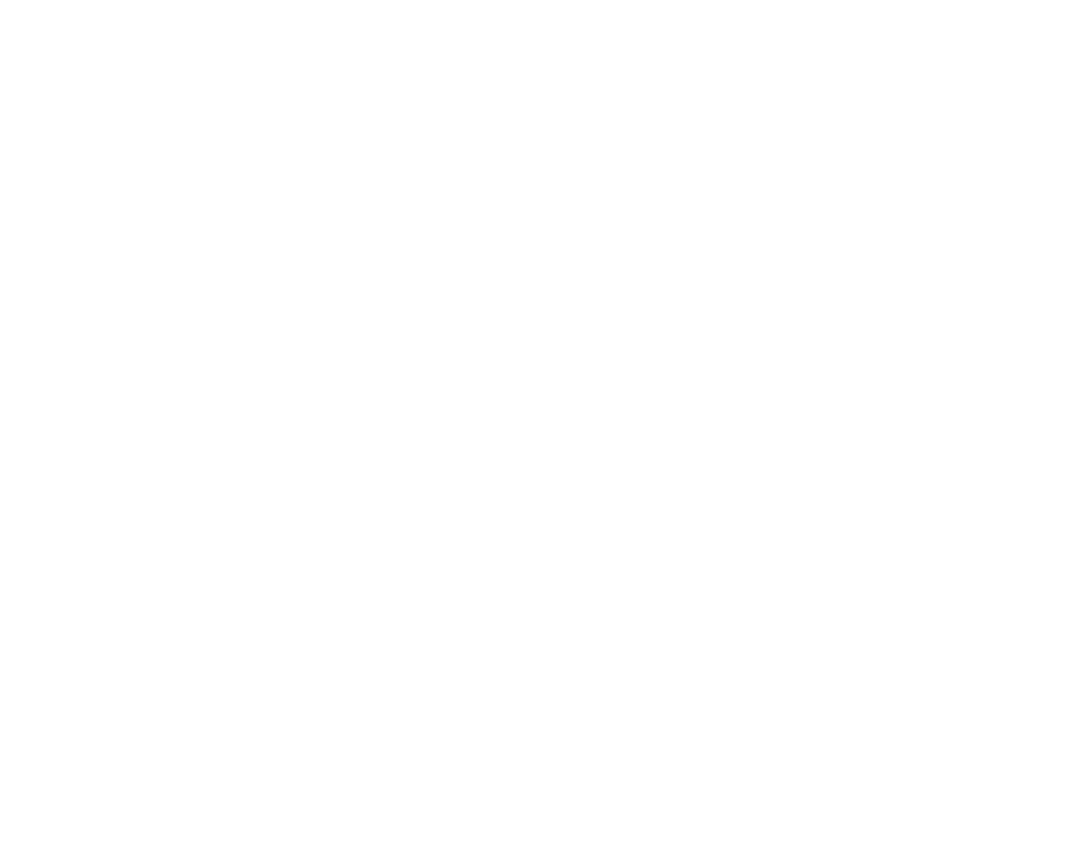 scroll, scrollTop: 0, scrollLeft: 0, axis: both 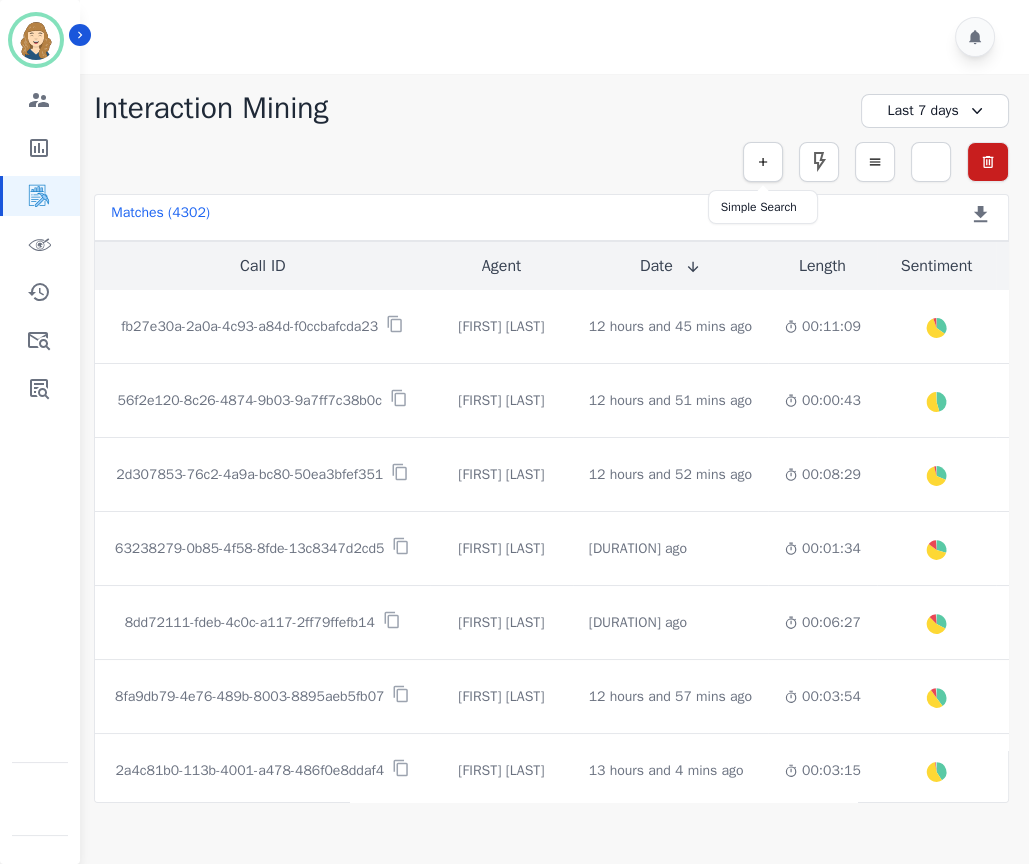 click at bounding box center [763, 162] 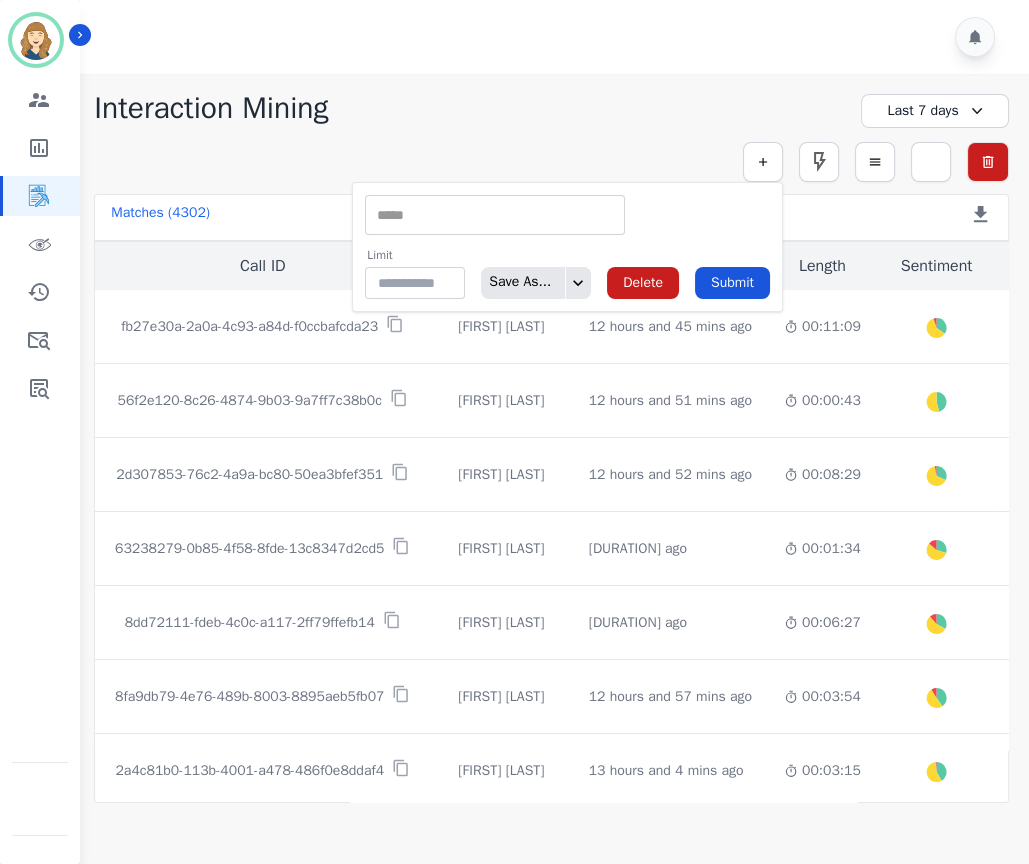 click at bounding box center (495, 215) 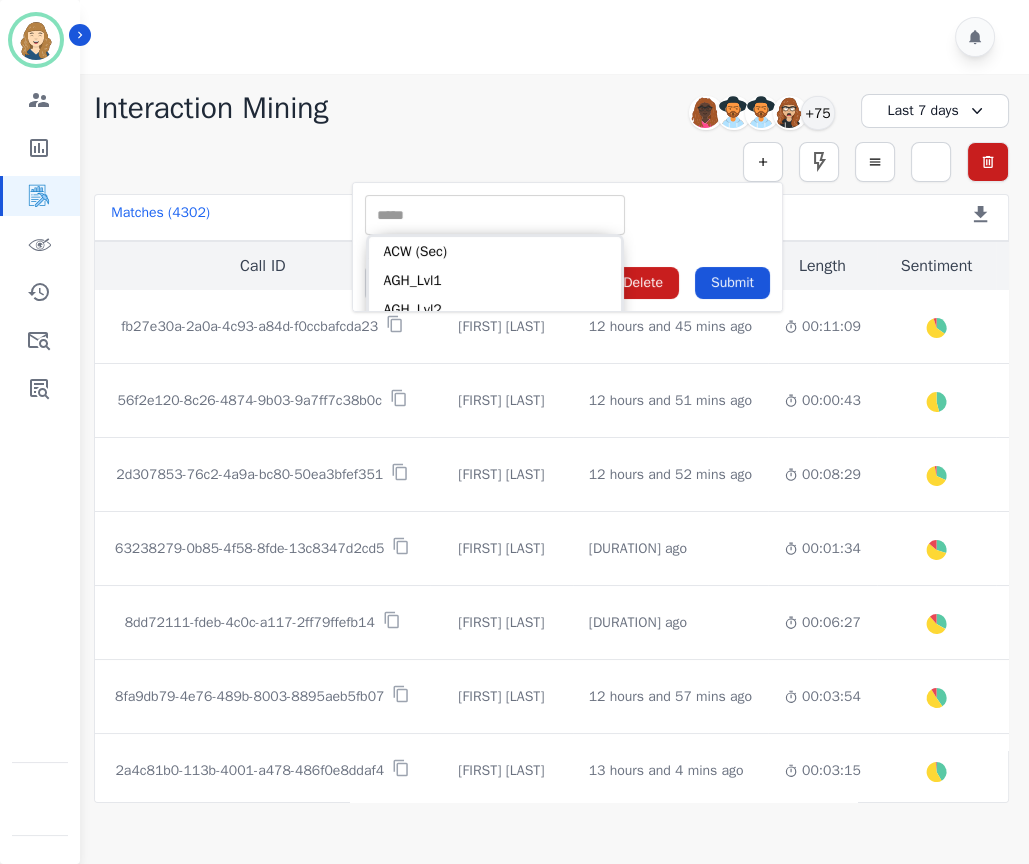 click on "**             ACW (Sec)   AGH_Lvl1   AGH_Lvl2   Emote: Apprehensive %   Silence Front (CX)   CX Phone (ANI)   Silence Rear (CX)   Cross talk %   Csat Score   Sentiment Overall (CX)   WPM (CX)   Direction   Disposition (ACD)   Silence Front (EMP)   Silence Rear (EMP)   Sentiment Overall (EMP)   WPM (EMP)   Emote: Escalated %   First to Talk   Emote: Happy %" at bounding box center [567, 215] 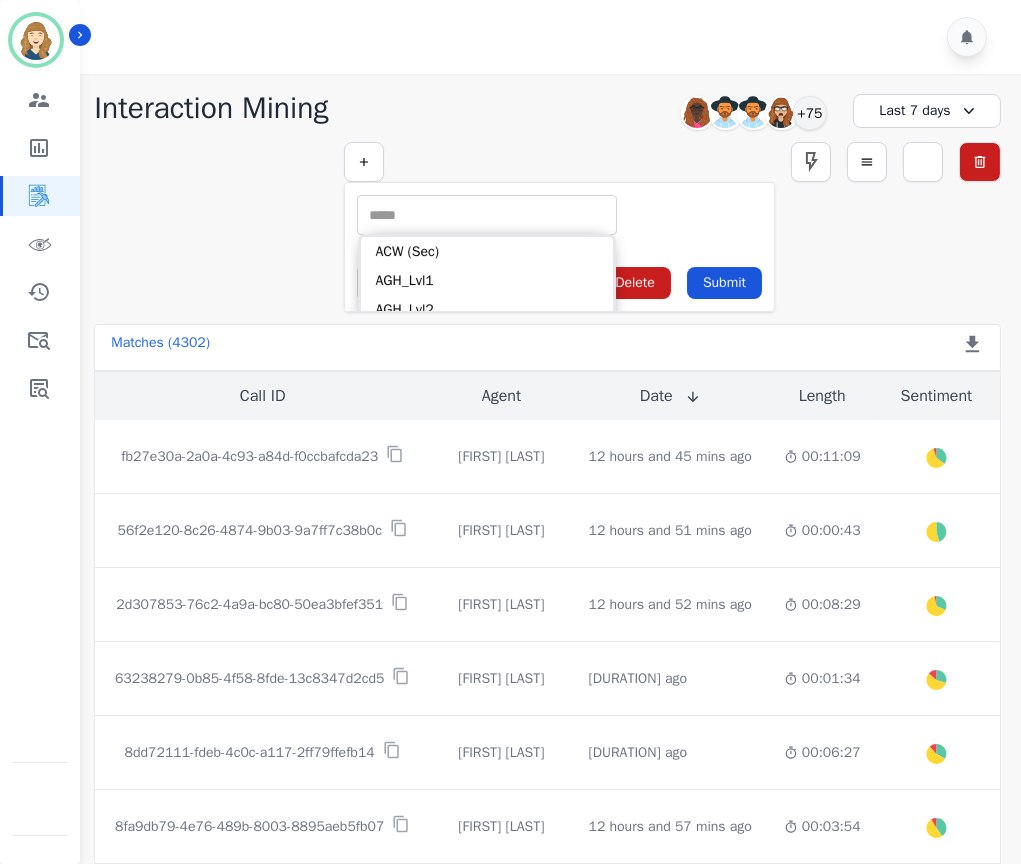 click at bounding box center [487, 215] 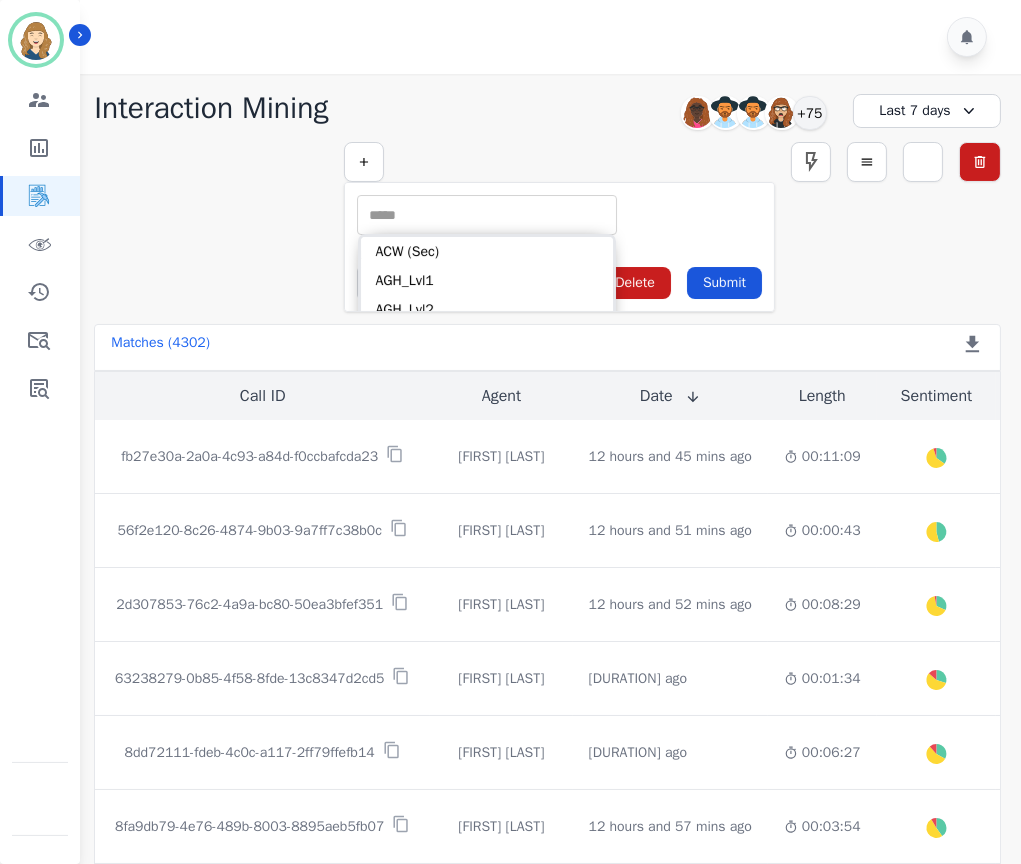 click at bounding box center [487, 215] 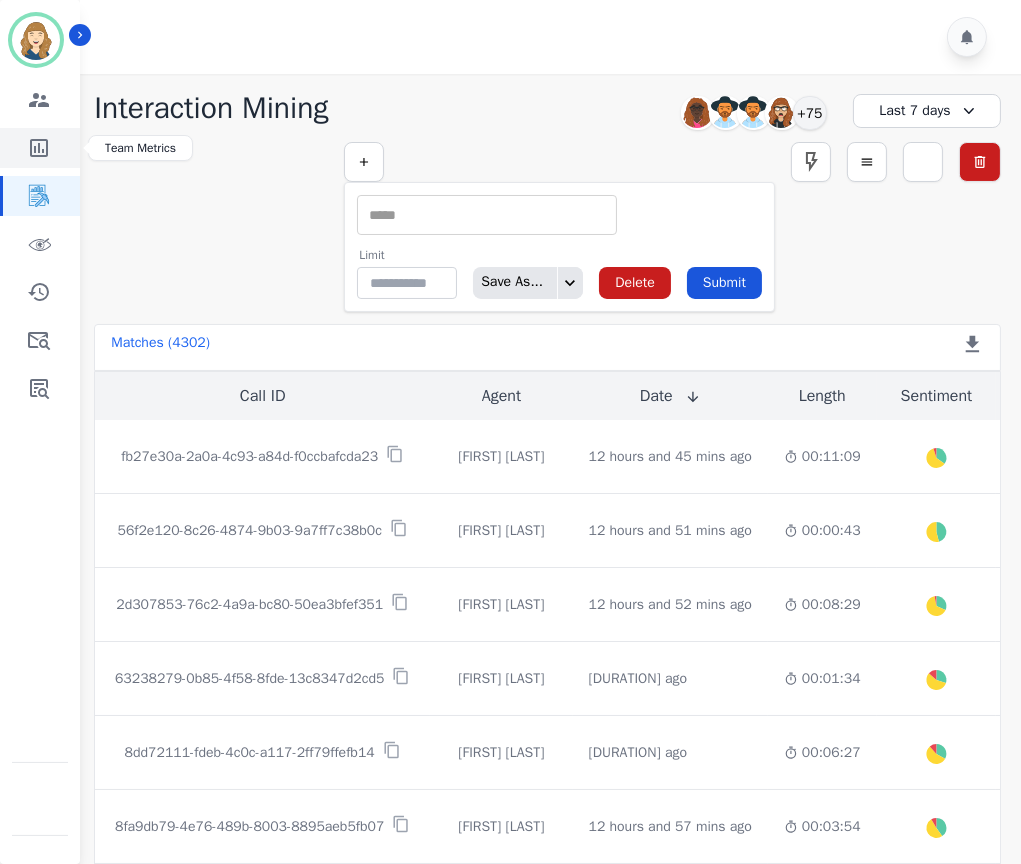click 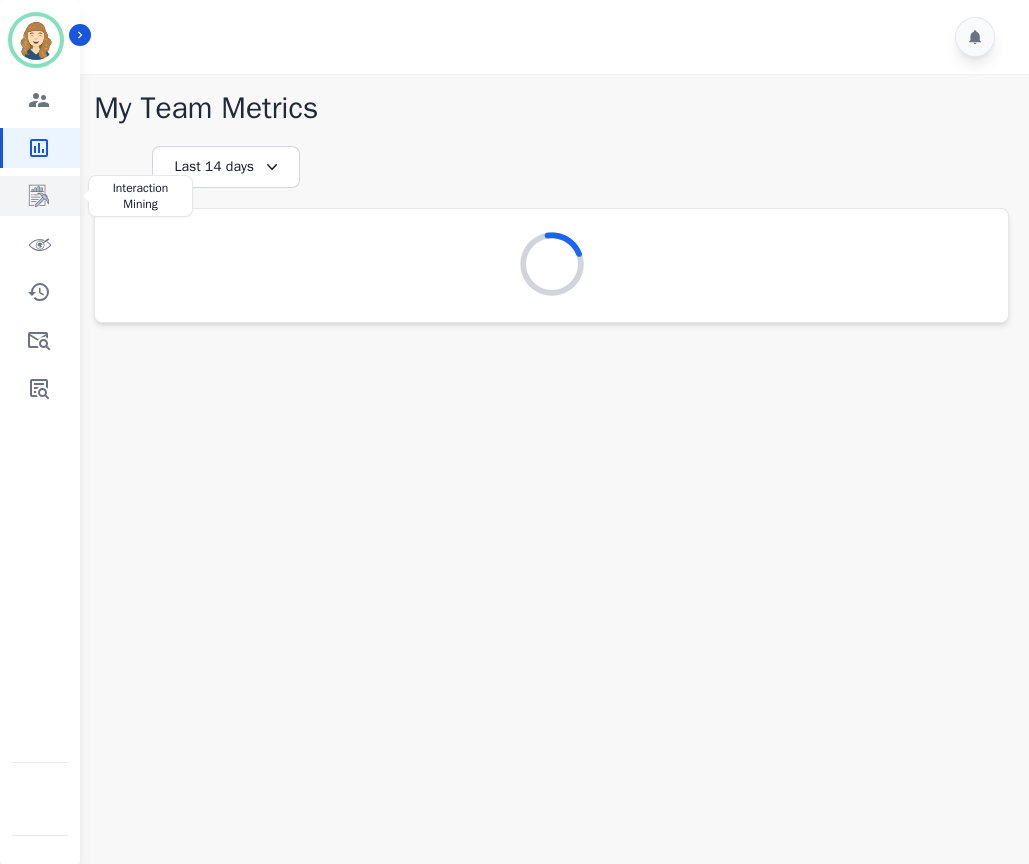 click 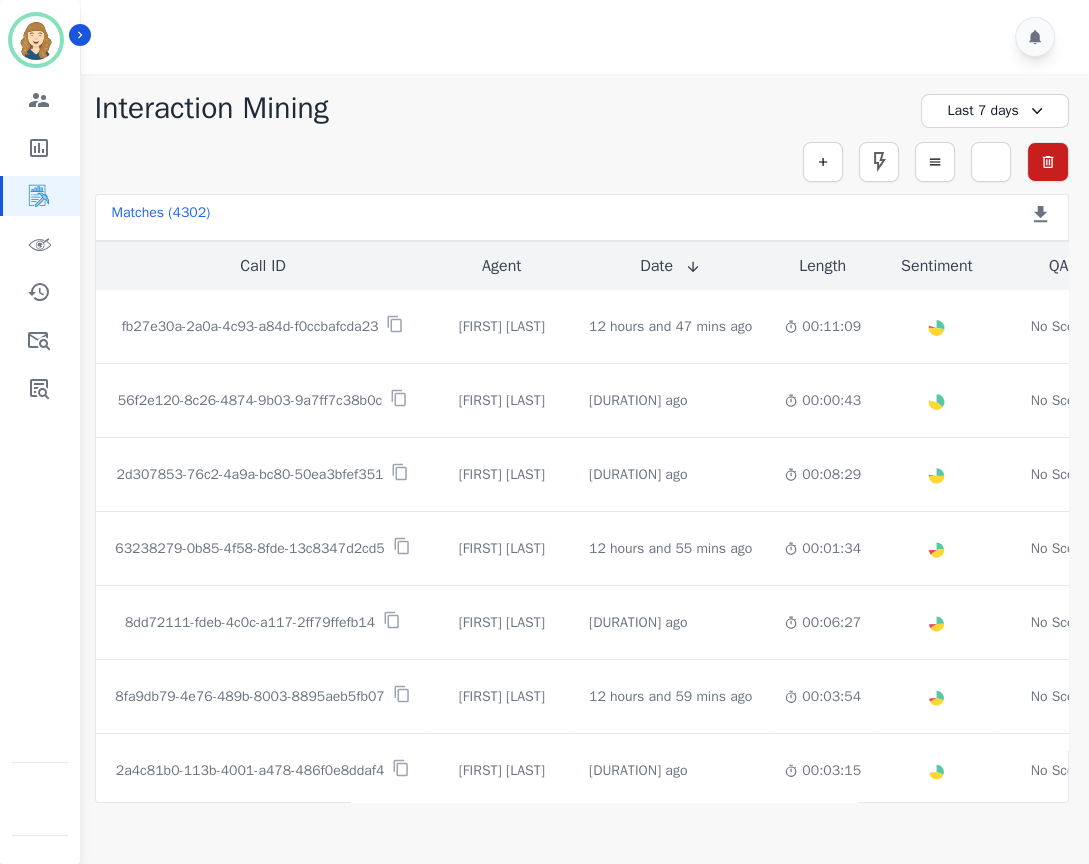 click at bounding box center [823, 162] 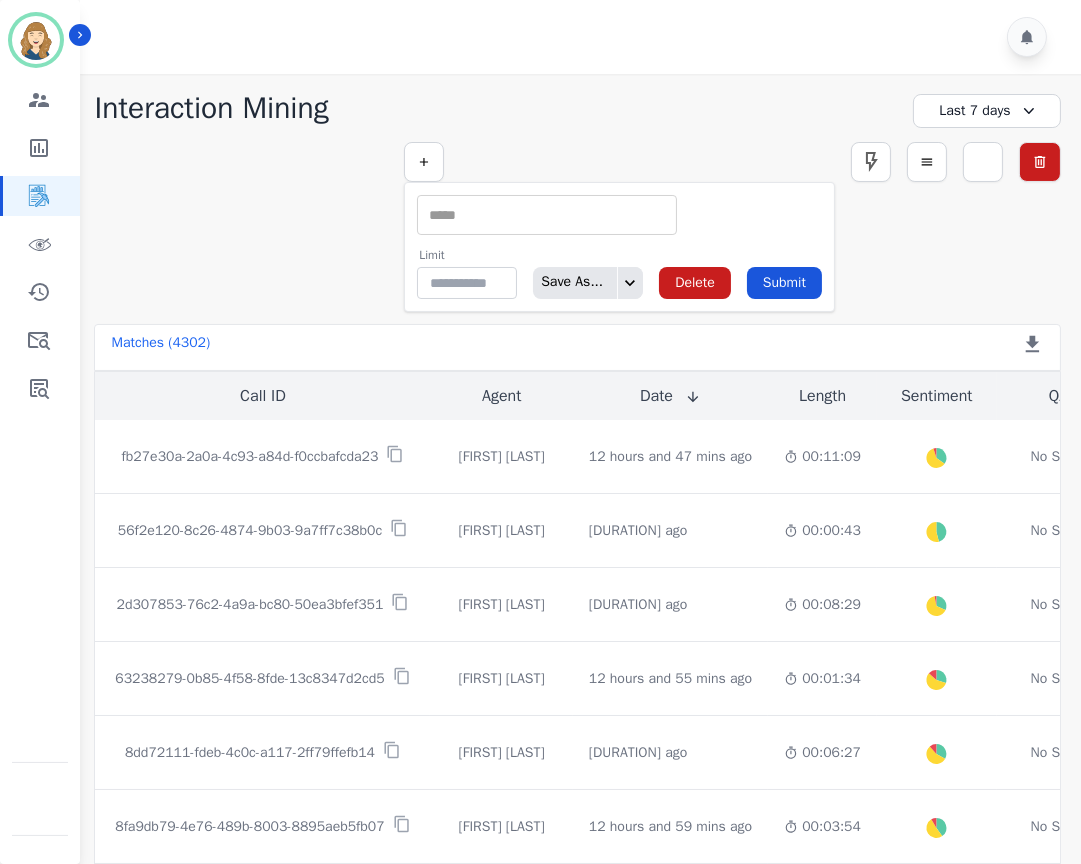 click at bounding box center (547, 215) 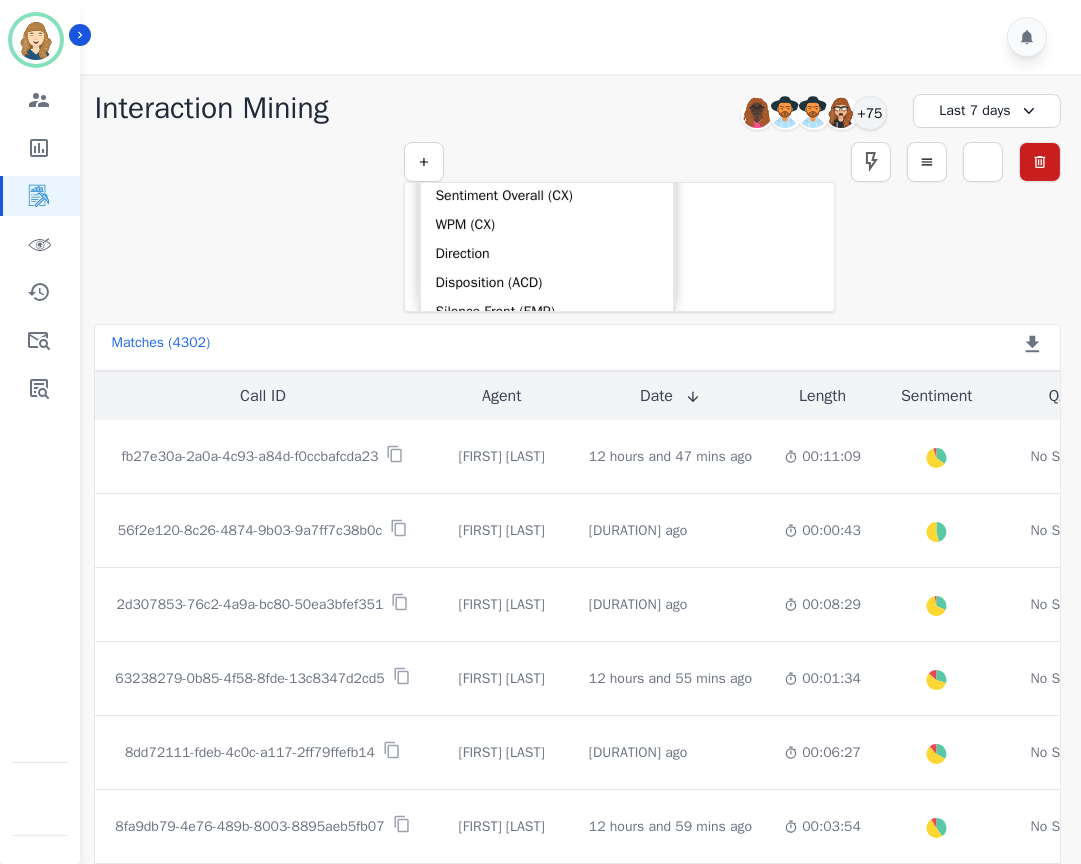 scroll, scrollTop: 322, scrollLeft: 0, axis: vertical 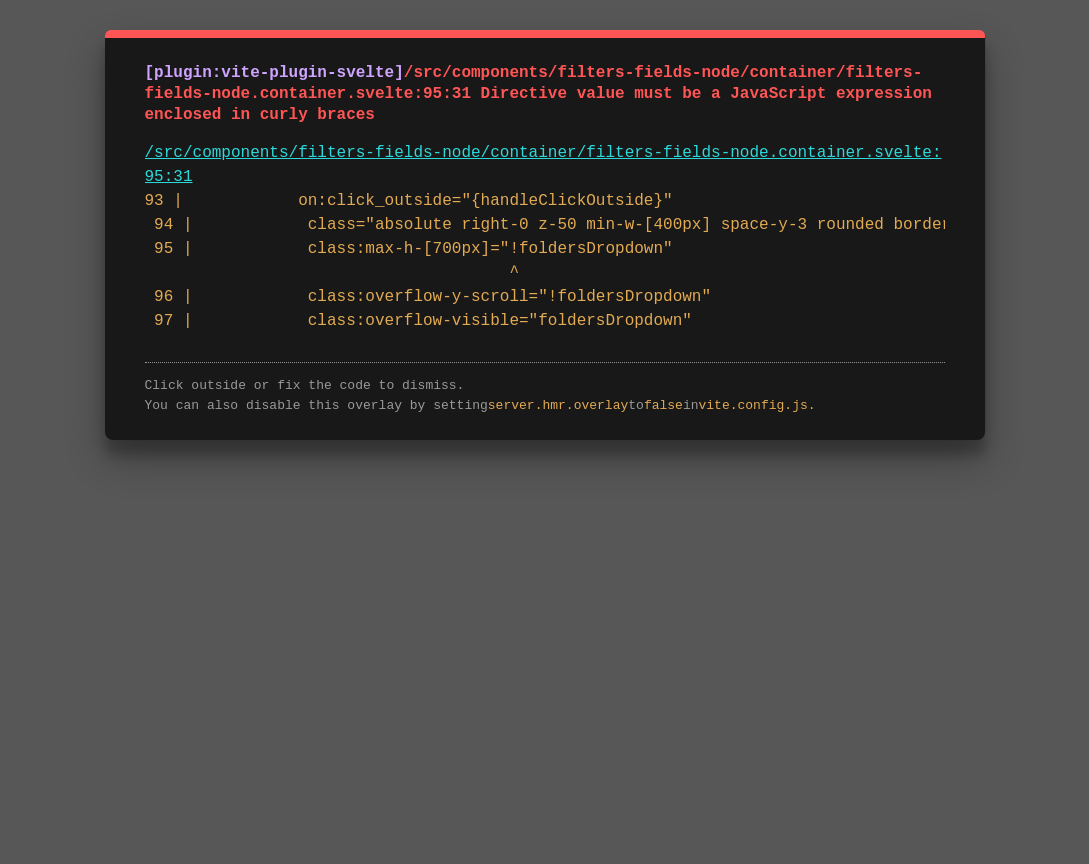 drag, startPoint x: 252, startPoint y: 175, endPoint x: 339, endPoint y: 53, distance: 149.84325 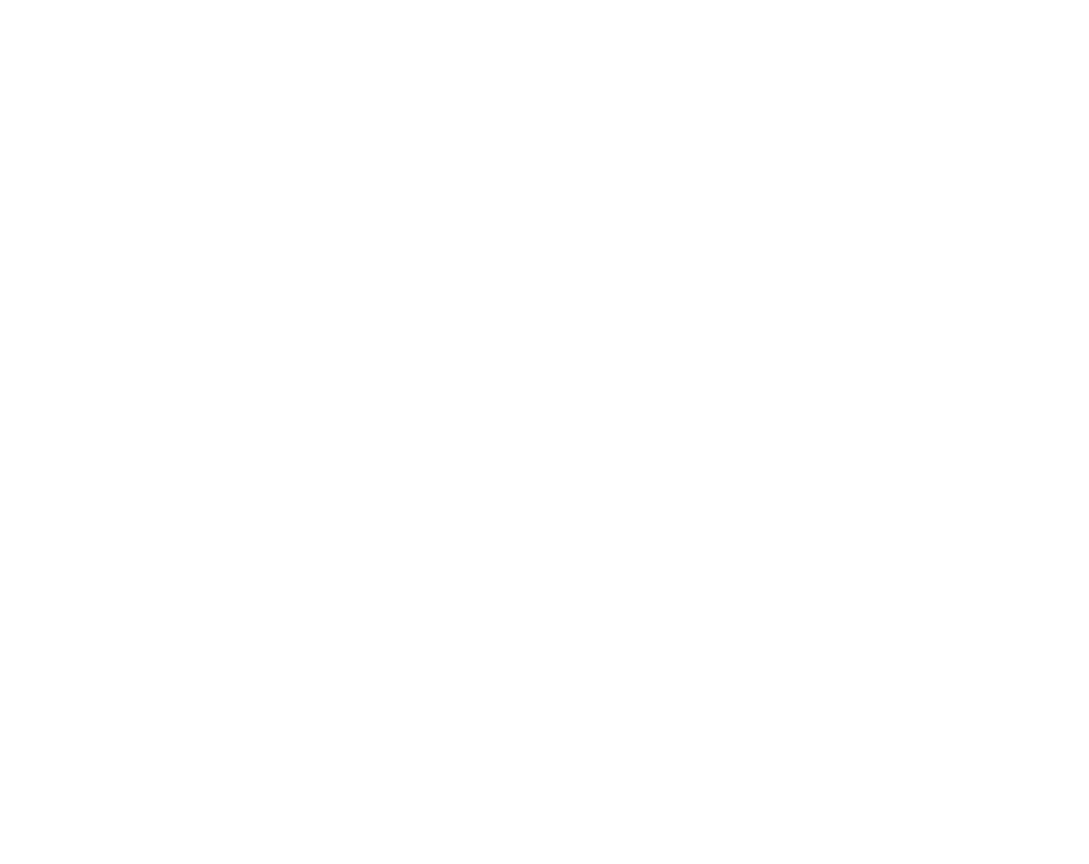 scroll, scrollTop: 0, scrollLeft: 0, axis: both 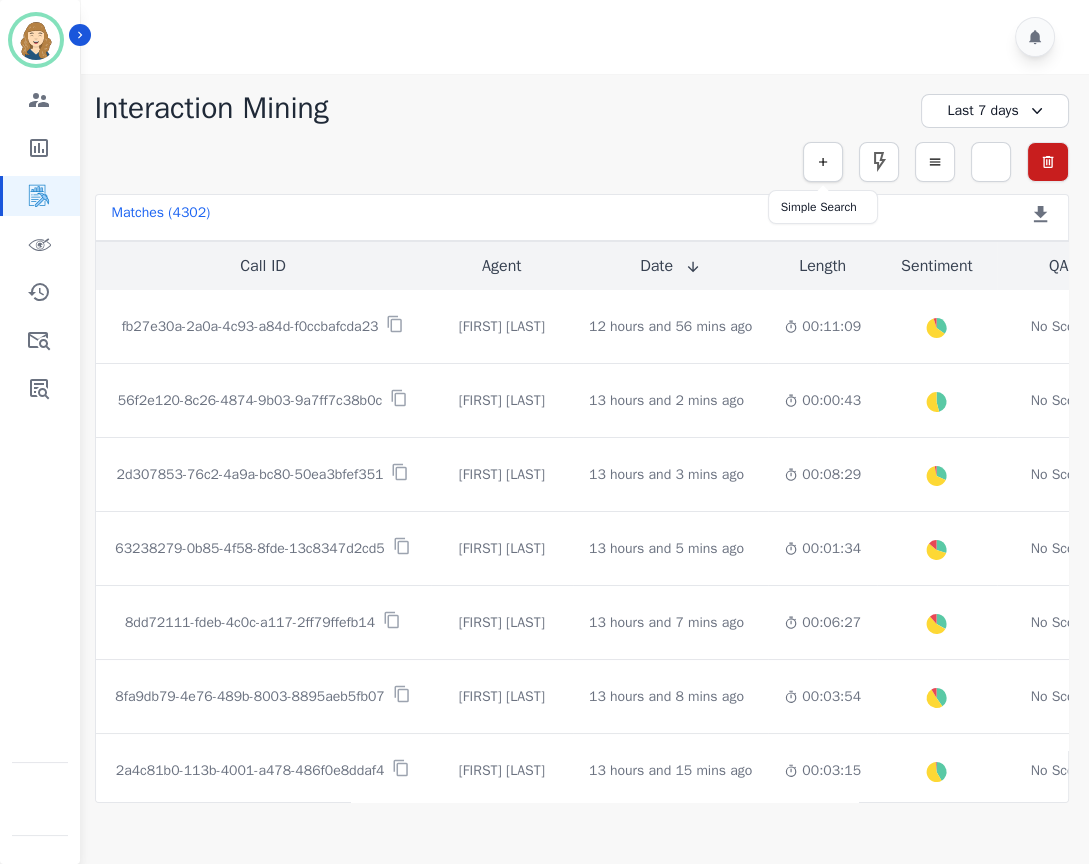 click at bounding box center (823, 162) 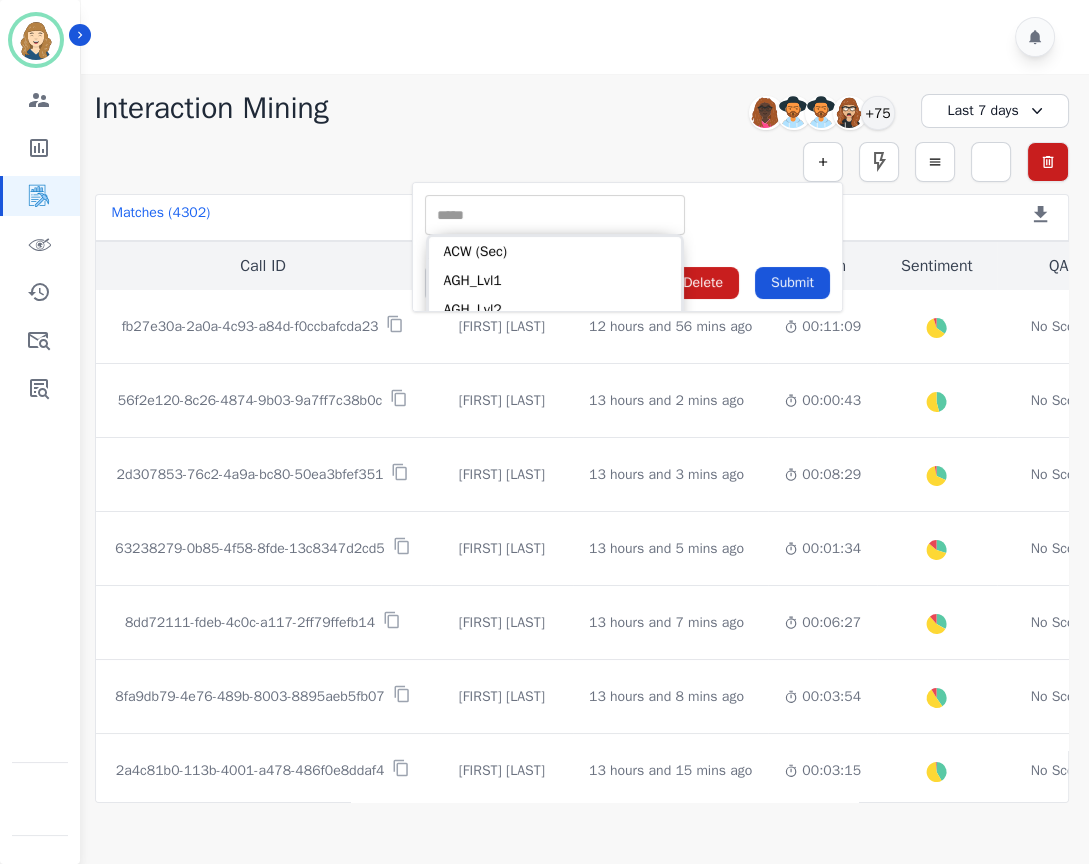 click at bounding box center [555, 215] 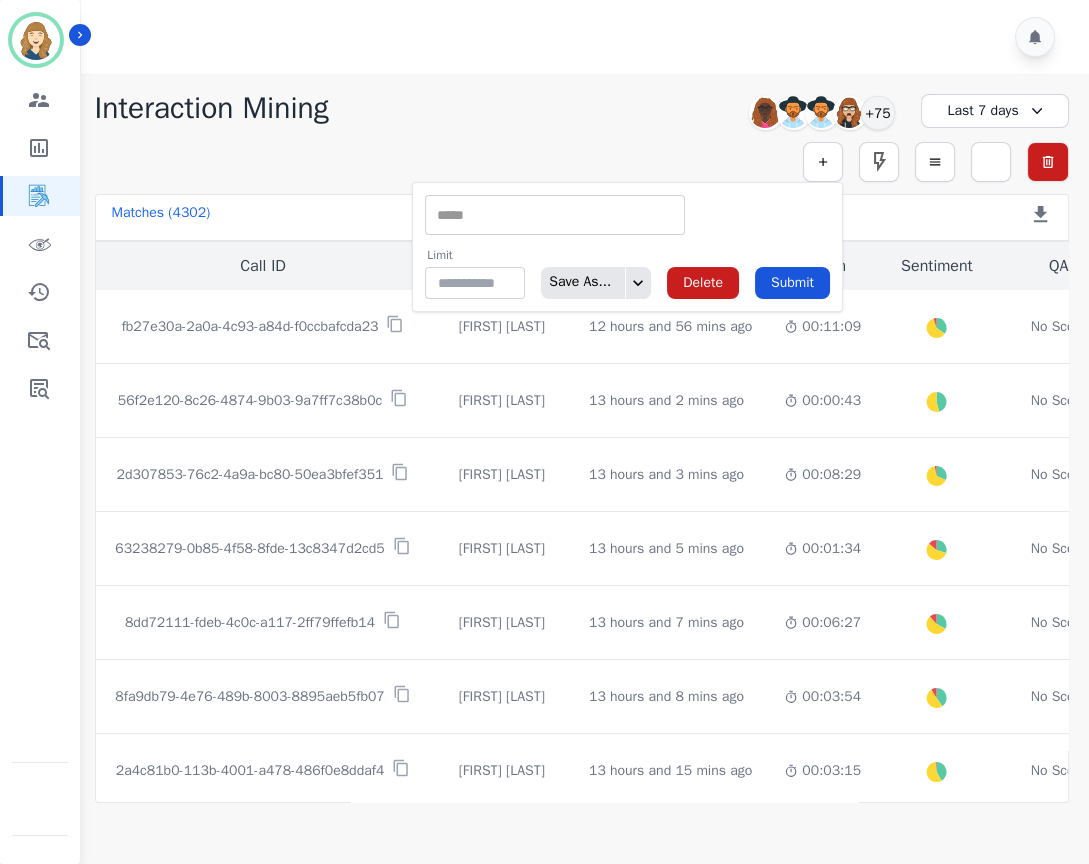 click on "**             ACW (Sec)   AGH_Lvl1   AGH_Lvl2   Emote: Apprehensive %   Silence Front (CX)   CX Phone (ANI)   Silence Rear (CX)   Cross talk %   Csat Score   Sentiment Overall (CX)   WPM (CX)   Direction   Disposition (ACD)   Silence Front (EMP)   Silence Rear (EMP)   Sentiment Overall (EMP)   WPM (EMP)   Emote: Escalated %   First to Talk   Emote: Happy %" at bounding box center [555, 215] 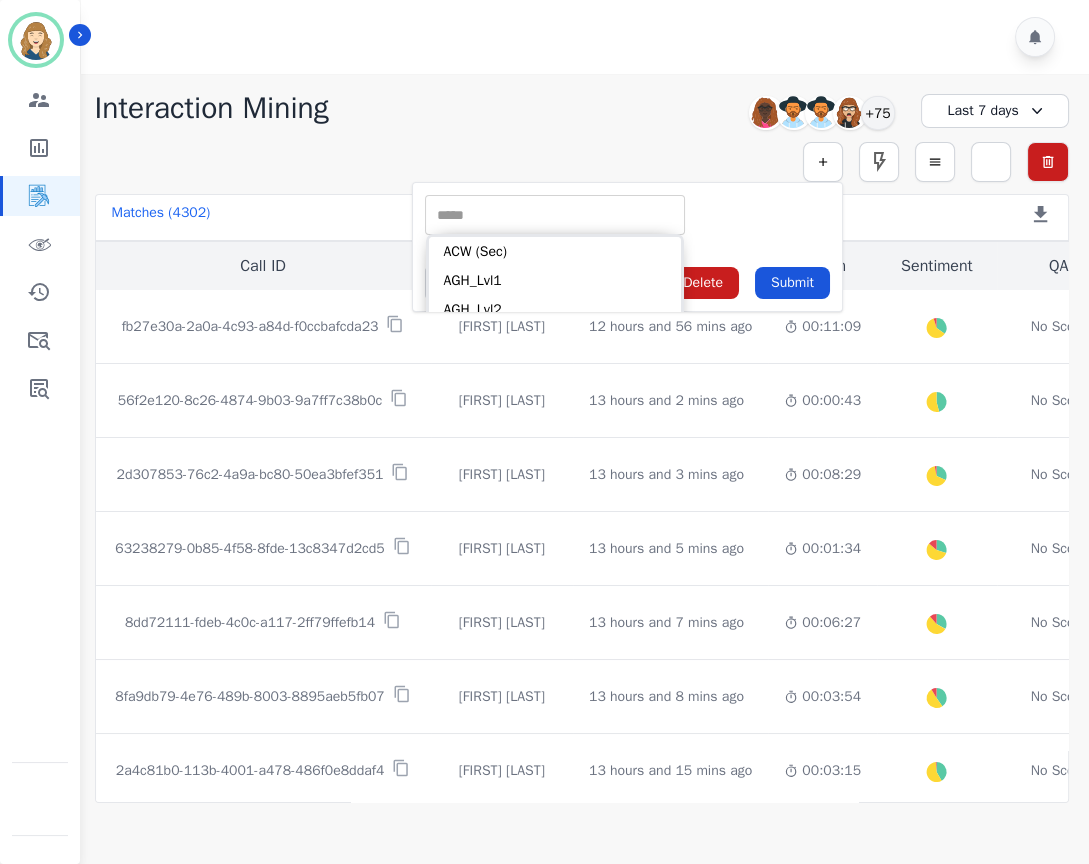 click on "**             ACW (Sec)   AGH_Lvl1   AGH_Lvl2   Emote: Apprehensive %   Silence Front (CX)   CX Phone (ANI)   Silence Rear (CX)   Cross talk %   Csat Score   Sentiment Overall (CX)   WPM (CX)   Direction   Disposition (ACD)   Silence Front (EMP)   Silence Rear (EMP)   Sentiment Overall (EMP)   WPM (EMP)   Emote: Escalated %   First to Talk   Emote: Happy %" at bounding box center (627, 215) 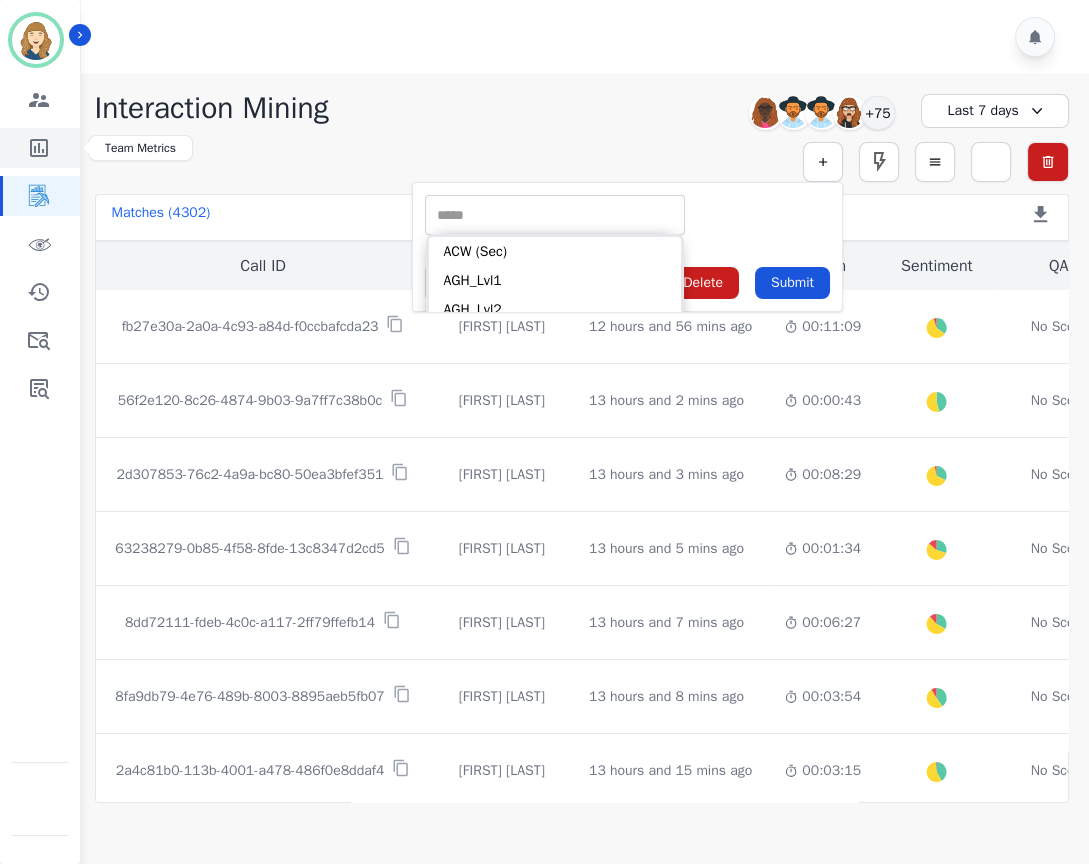 click 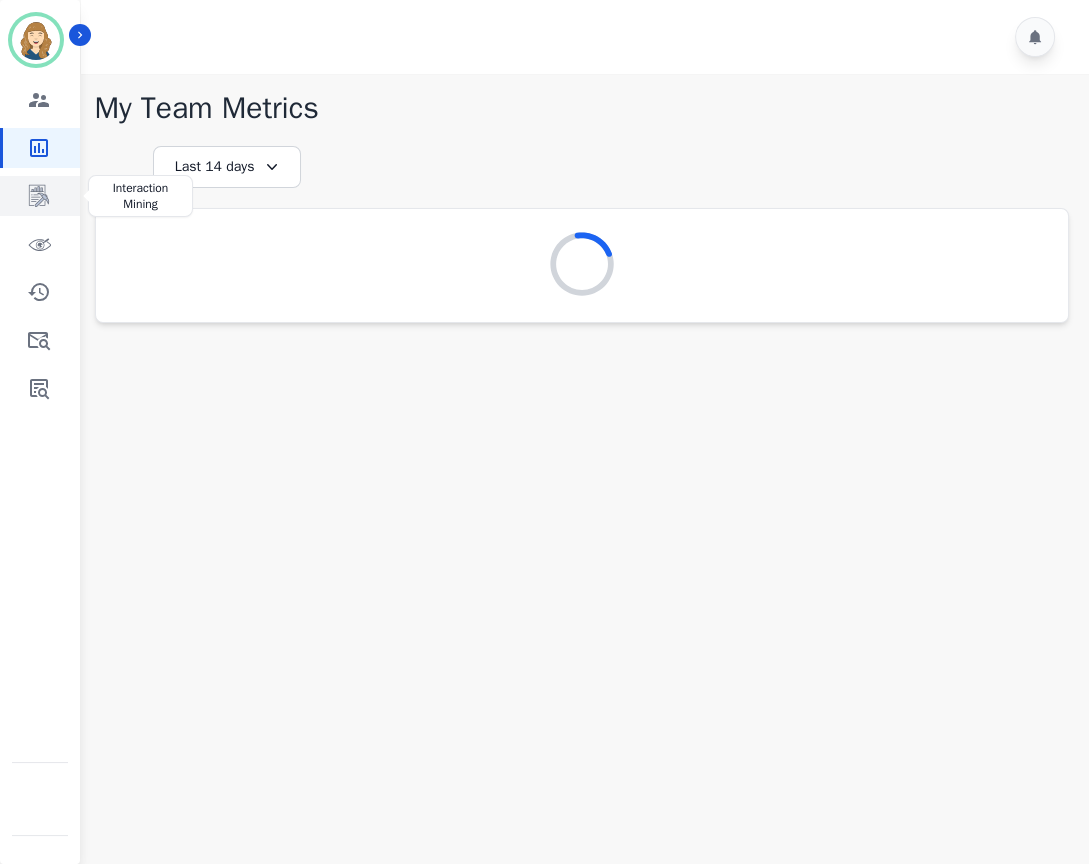click 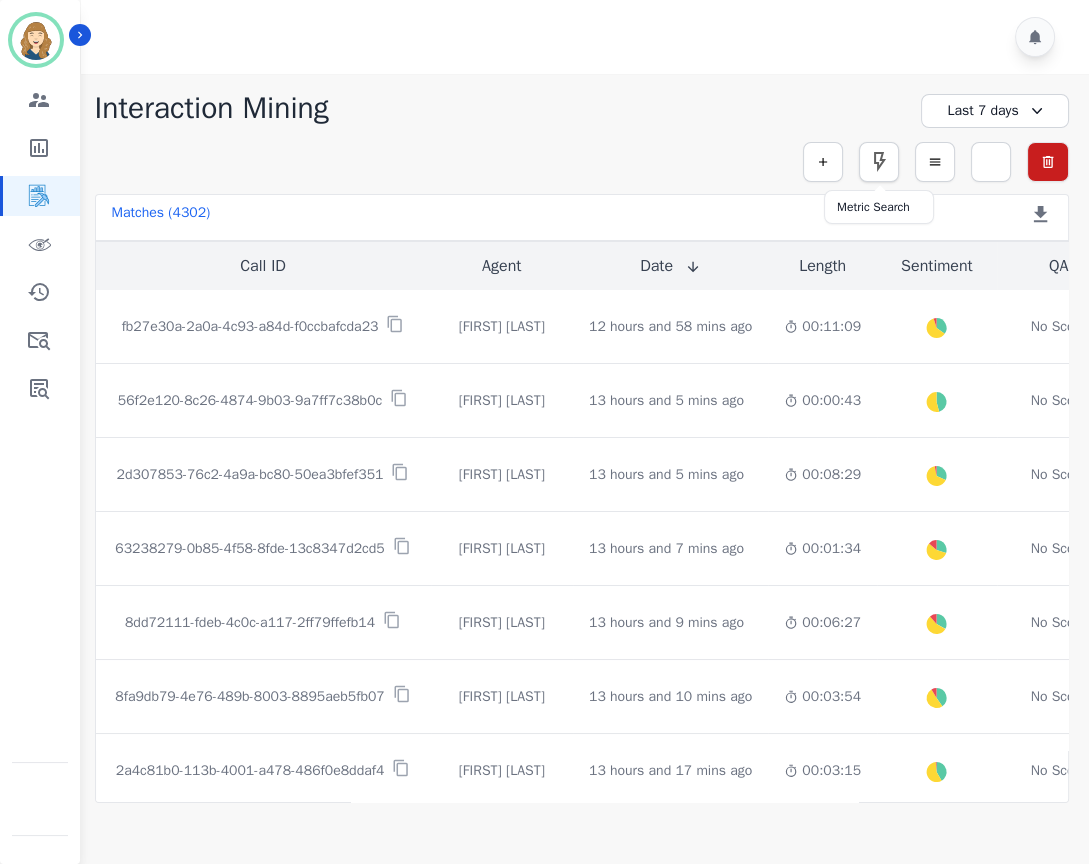 click at bounding box center (879, 162) 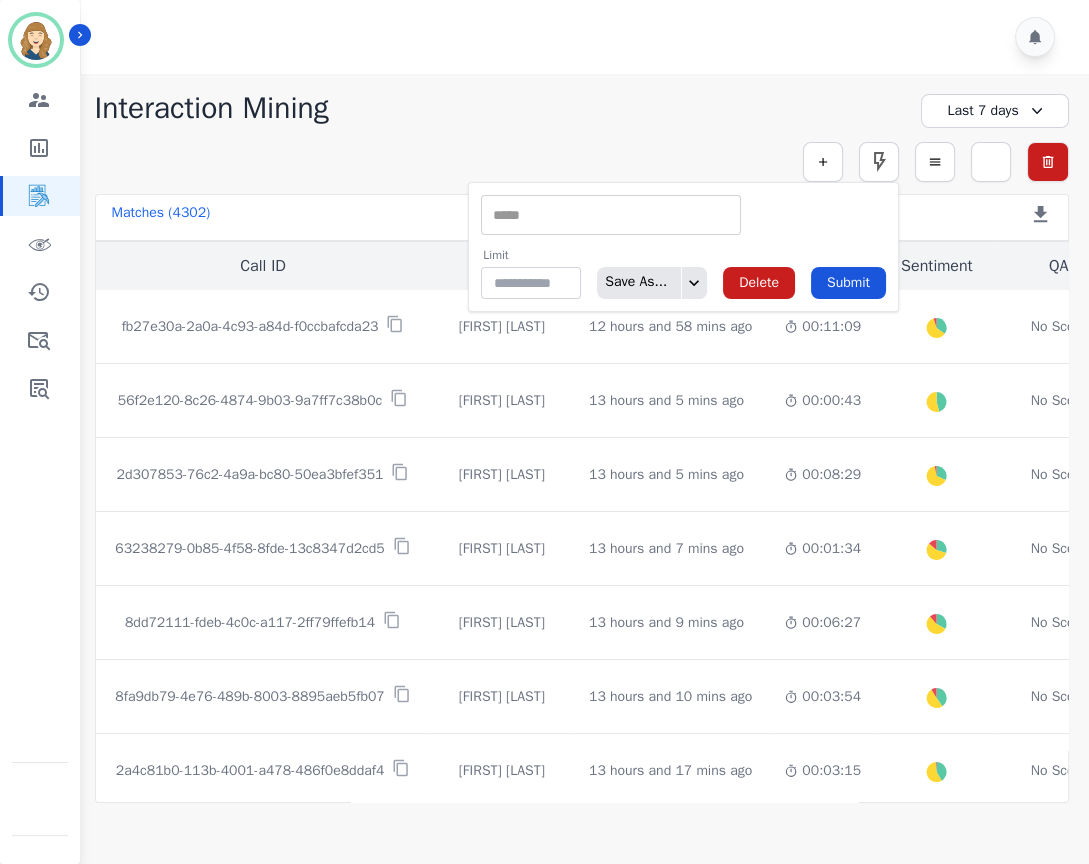 click at bounding box center (611, 215) 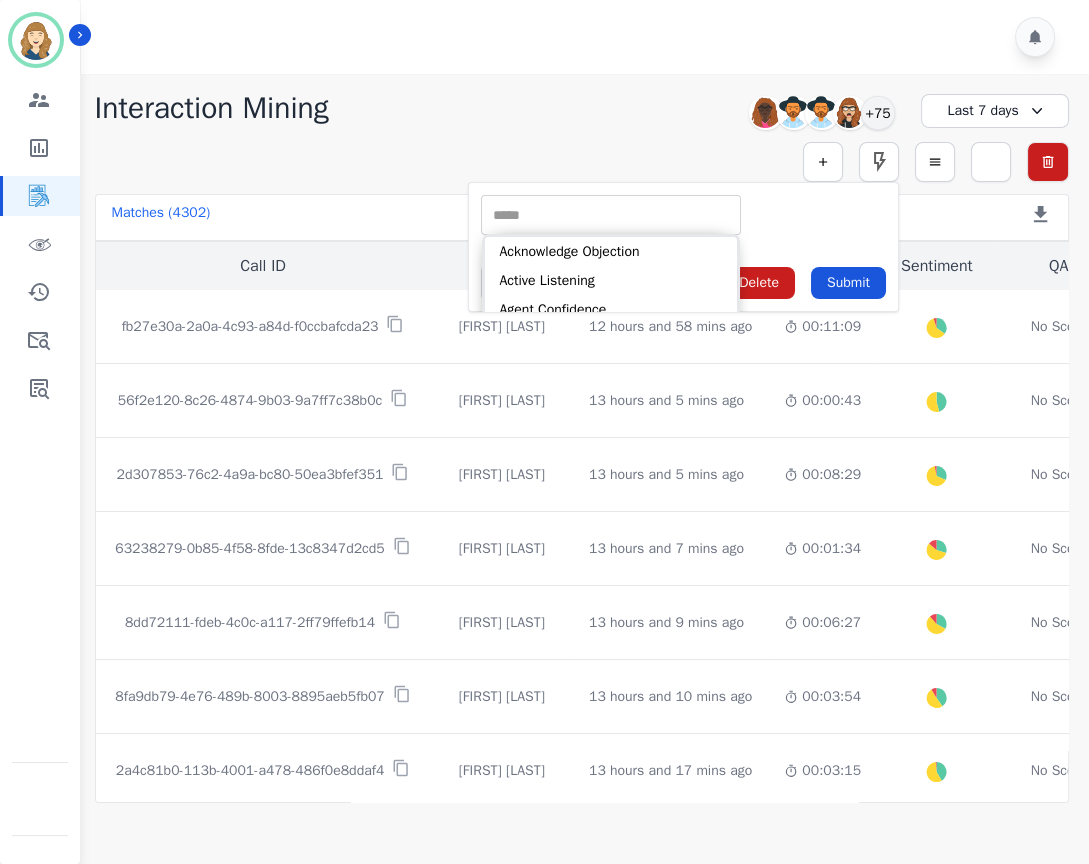 click on "Simple Search           Metric Search       **             Acknowledge Objection   Active Listening   Agent Confidence   Agent Introduction   Assume the Sale   Benefits Tailored to WIN's   Branded Appreciation   Bridge to Benefit   Bridging   Clarifying Questions   Closed Ended Questions   Confirmation of WIN's   Corporate Escalation   Courtesy   Cushioning Statement   Customer Dissatisfaction   Customer Education   DNC Compliance   Empathy   Excessive Silence         Limit   **   Save As...       Delete   Submit     Advanced Search           Saved Rules         Clear Filters" at bounding box center (582, 162) 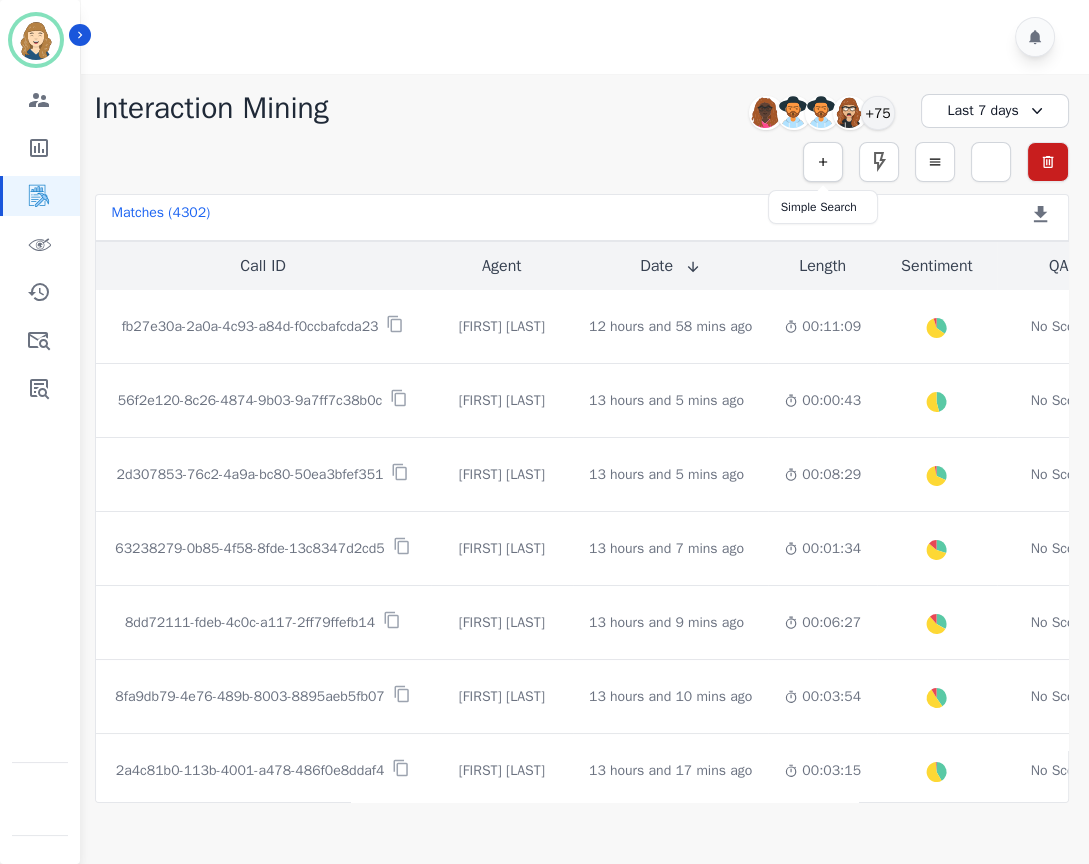 click at bounding box center [823, 162] 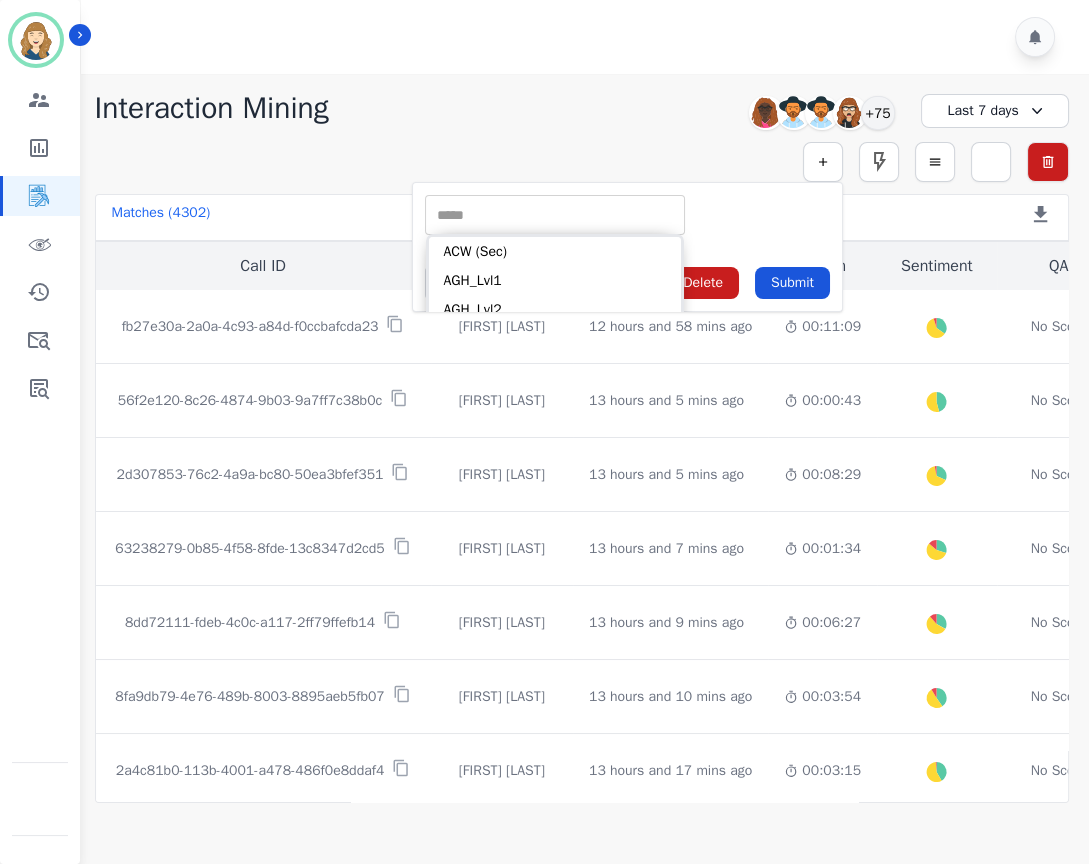 click at bounding box center (555, 215) 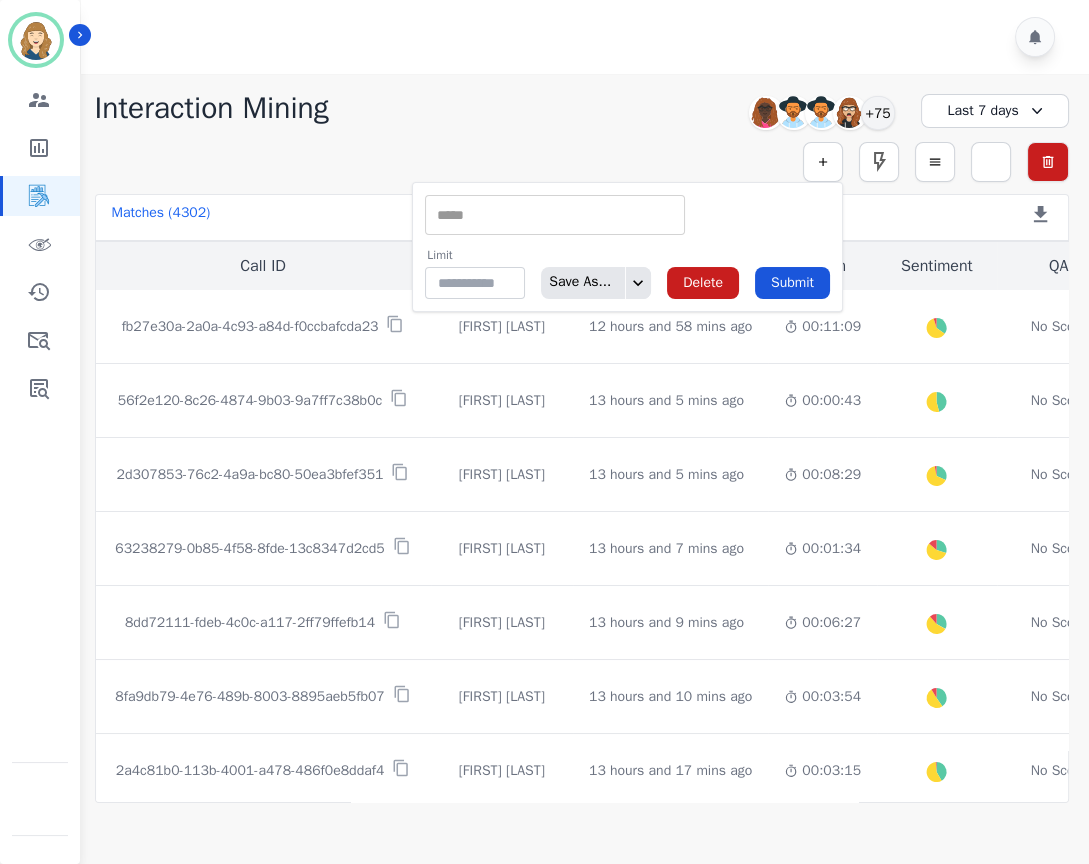 click at bounding box center [555, 215] 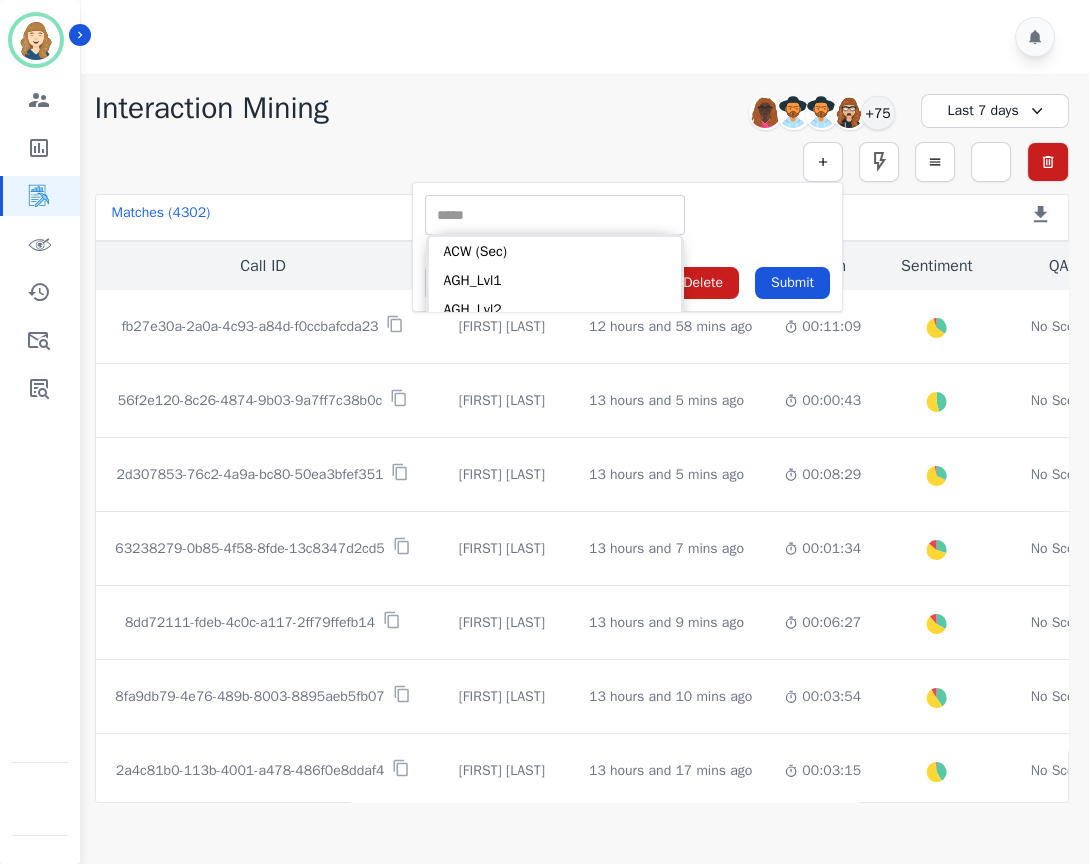 click on "**             ACW (Sec)   AGH_Lvl1   AGH_Lvl2   Emote: Apprehensive %   Silence Front (CX)   CX Phone (ANI)   Silence Rear (CX)   Cross talk %   Csat Score   Sentiment Overall (CX)   WPM (CX)   Direction   Disposition (ACD)   Silence Front (EMP)   Silence Rear (EMP)   Sentiment Overall (EMP)   WPM (EMP)   Emote: Escalated %   First to Talk   Emote: Happy %" at bounding box center [555, 215] 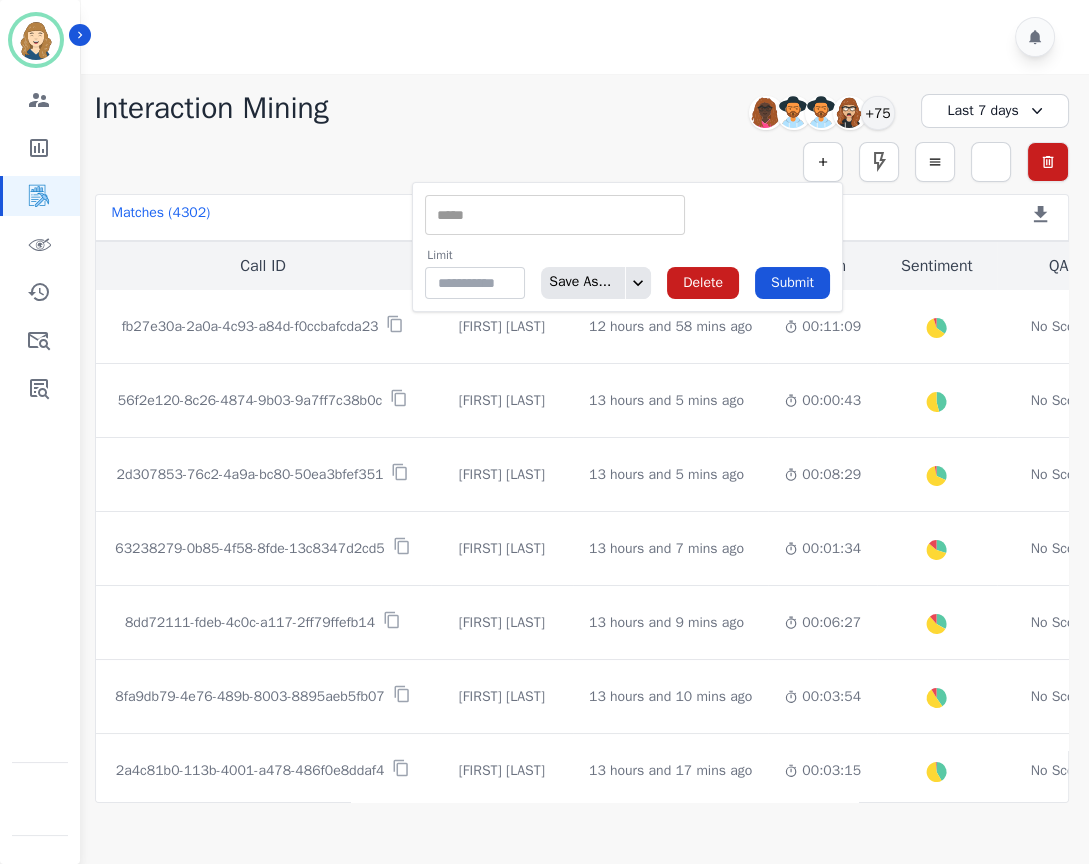 click at bounding box center (555, 215) 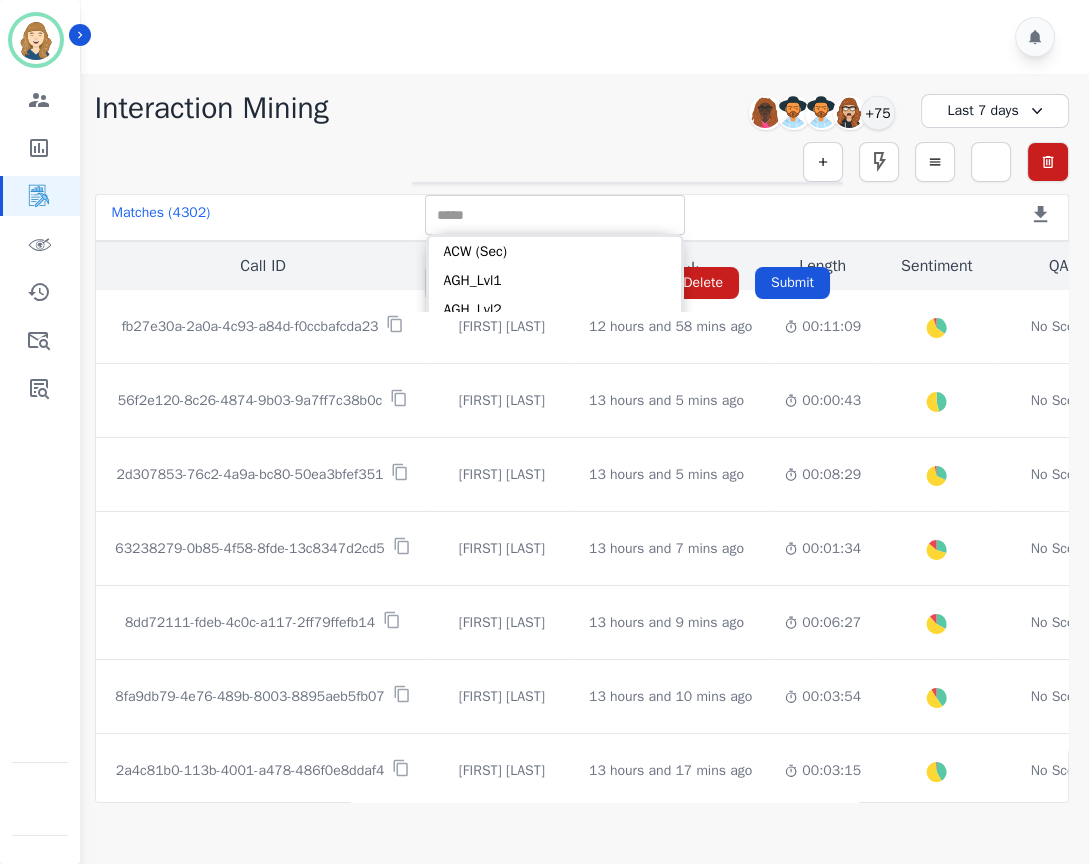 click on "**             ACW (Sec)   AGH_Lvl1   AGH_Lvl2   Emote: Apprehensive %   Silence Front (CX)   CX Phone (ANI)   Silence Rear (CX)   Cross talk %   Csat Score   Sentiment Overall (CX)   WPM (CX)   Direction   Disposition (ACD)   Silence Front (EMP)   Silence Rear (EMP)   Sentiment Overall (EMP)   WPM (EMP)   Emote: Escalated %   First to Talk   Emote: Happy %" at bounding box center (627, 215) 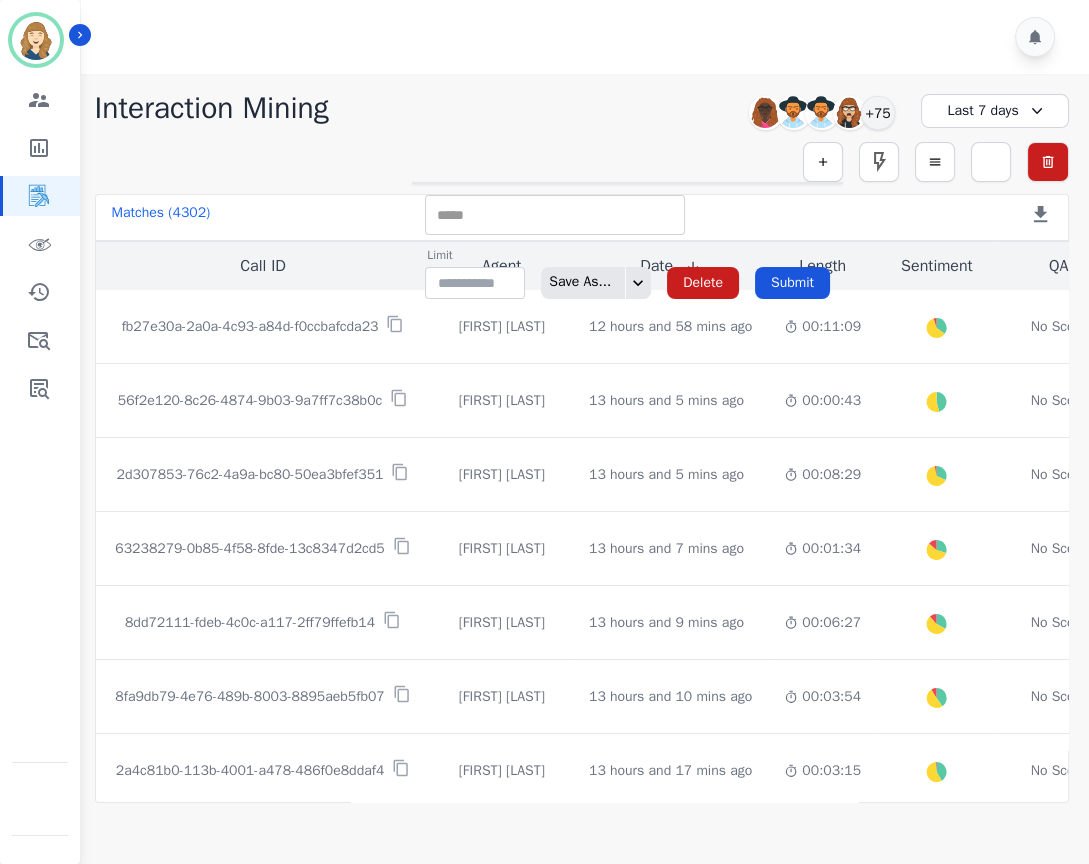 click on "**             ACW (Sec)   AGH_Lvl1   AGH_Lvl2   Emote: Apprehensive %   Silence Front (CX)   CX Phone (ANI)   Silence Rear (CX)   Cross talk %   Csat Score   Sentiment Overall (CX)   WPM (CX)   Direction   Disposition (ACD)   Silence Front (EMP)   Silence Rear (EMP)   Sentiment Overall (EMP)   WPM (EMP)   Emote: Escalated %   First to Talk   Emote: Happy %" at bounding box center [627, 215] 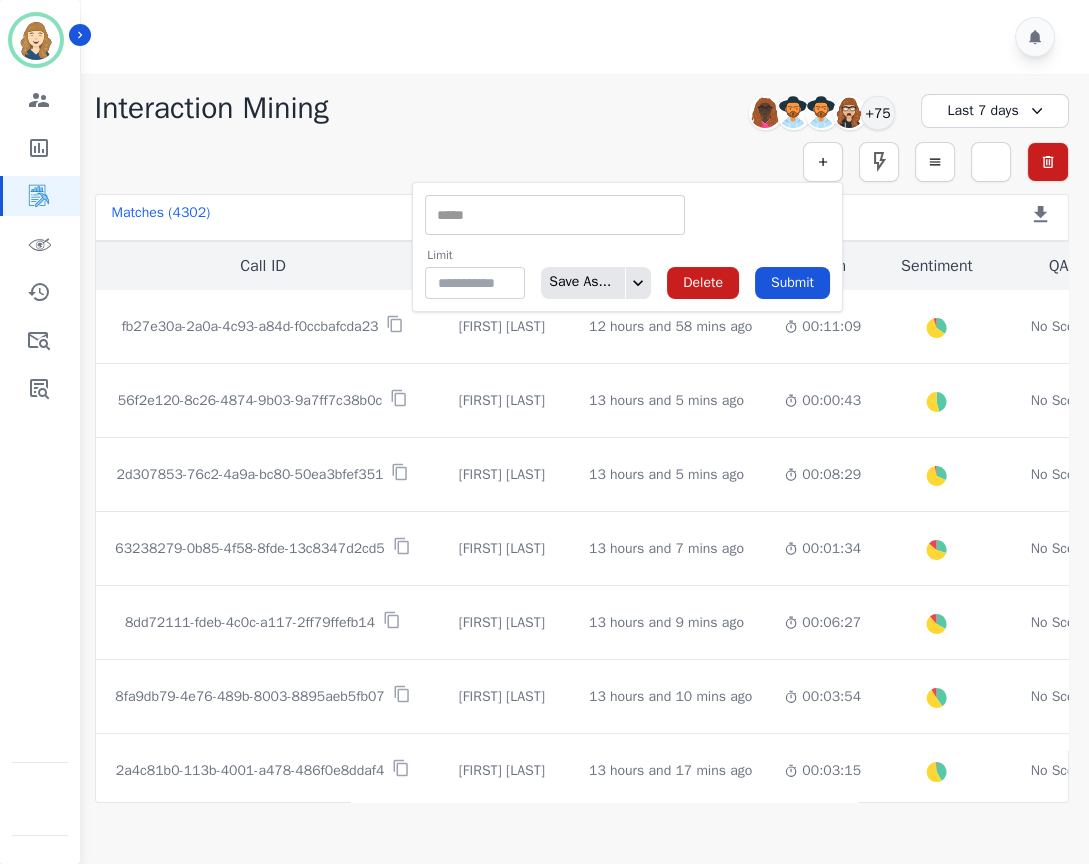 click on "**             ACW (Sec)   AGH_Lvl1   AGH_Lvl2   Emote: Apprehensive %   Silence Front (CX)   CX Phone (ANI)   Silence Rear (CX)   Cross talk %   Csat Score   Sentiment Overall (CX)   WPM (CX)   Direction   Disposition (ACD)   Silence Front (EMP)   Silence Rear (EMP)   Sentiment Overall (EMP)   WPM (EMP)   Emote: Escalated %   First to Talk   Emote: Happy %         Limit   **   Save As...       Delete   Submit" at bounding box center (627, 247) 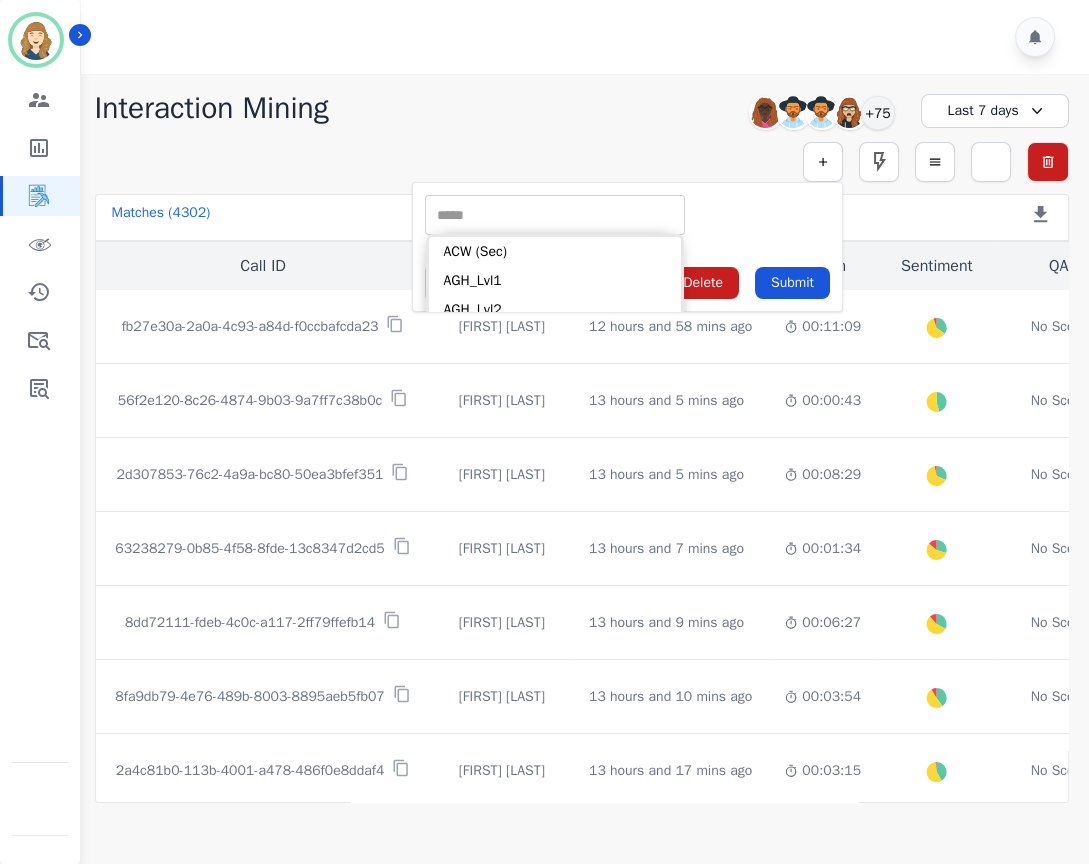click at bounding box center [555, 215] 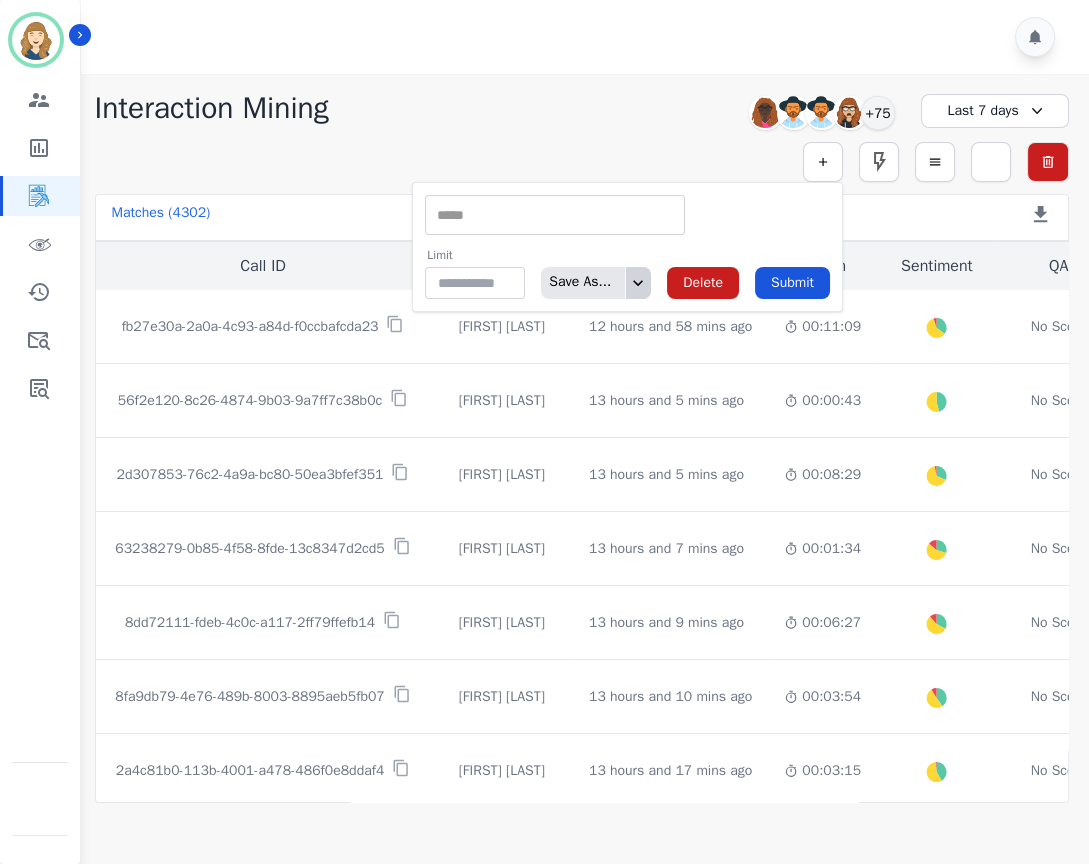 click 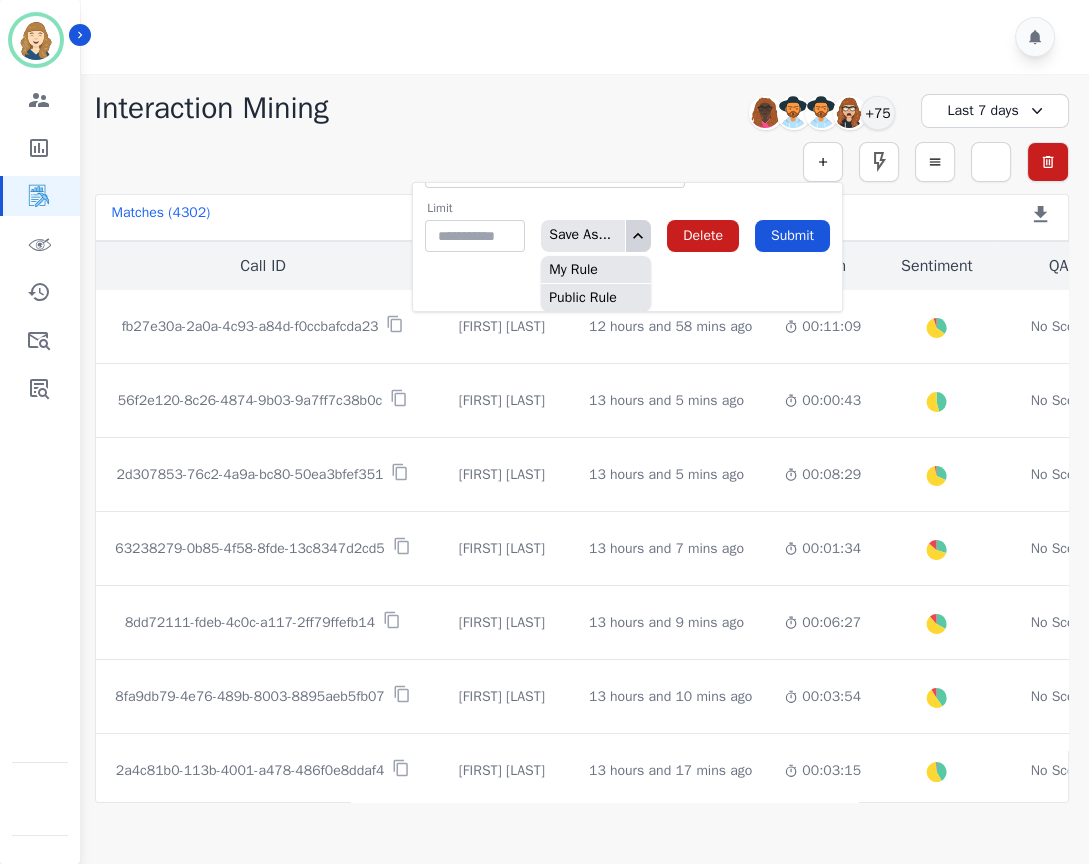 scroll, scrollTop: 0, scrollLeft: 0, axis: both 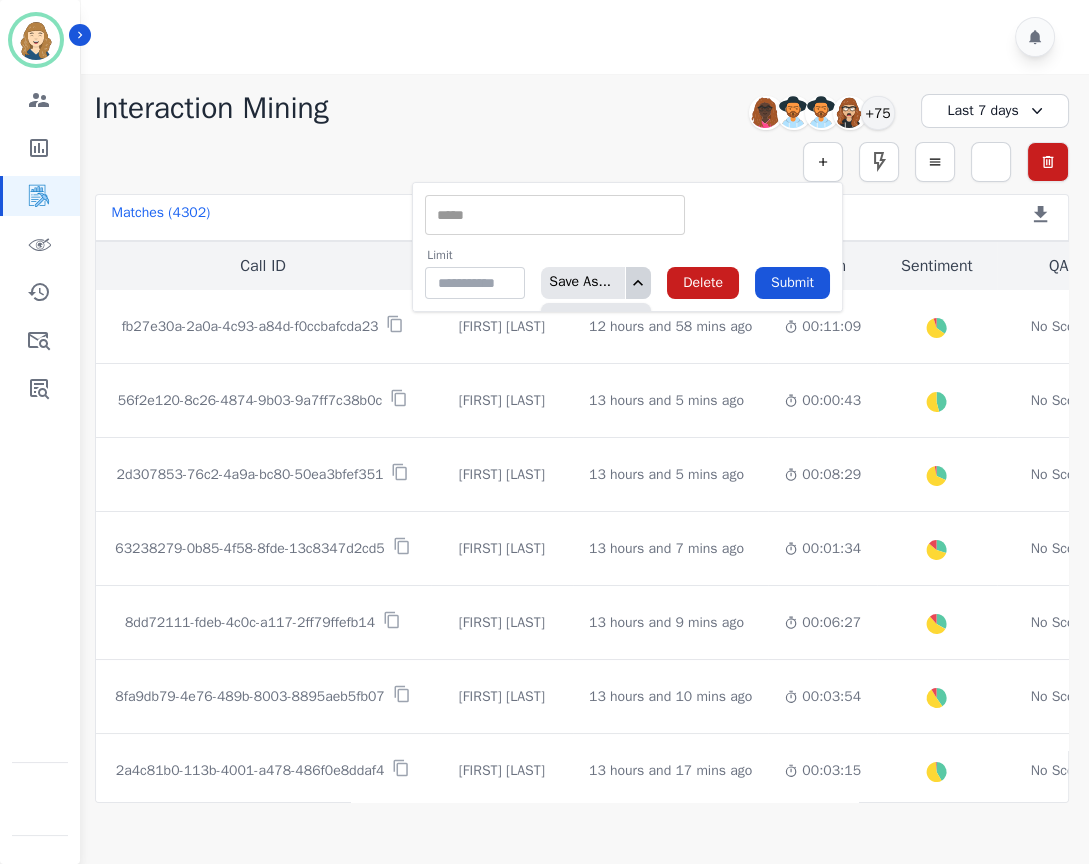 click on "**             ACW (Sec)   AGH_Lvl1   AGH_Lvl2   Emote: Apprehensive %   Silence Front (CX)   CX Phone (ANI)   Silence Rear (CX)   Cross talk %   Csat Score   Sentiment Overall (CX)   WPM (CX)   Direction   Disposition (ACD)   Silence Front (EMP)   Silence Rear (EMP)   Sentiment Overall (EMP)   WPM (EMP)   Emote: Escalated %   First to Talk   Emote: Happy %         Limit   **   Save As...     My Rule   Public Rule   Delete   Submit" at bounding box center [627, 247] 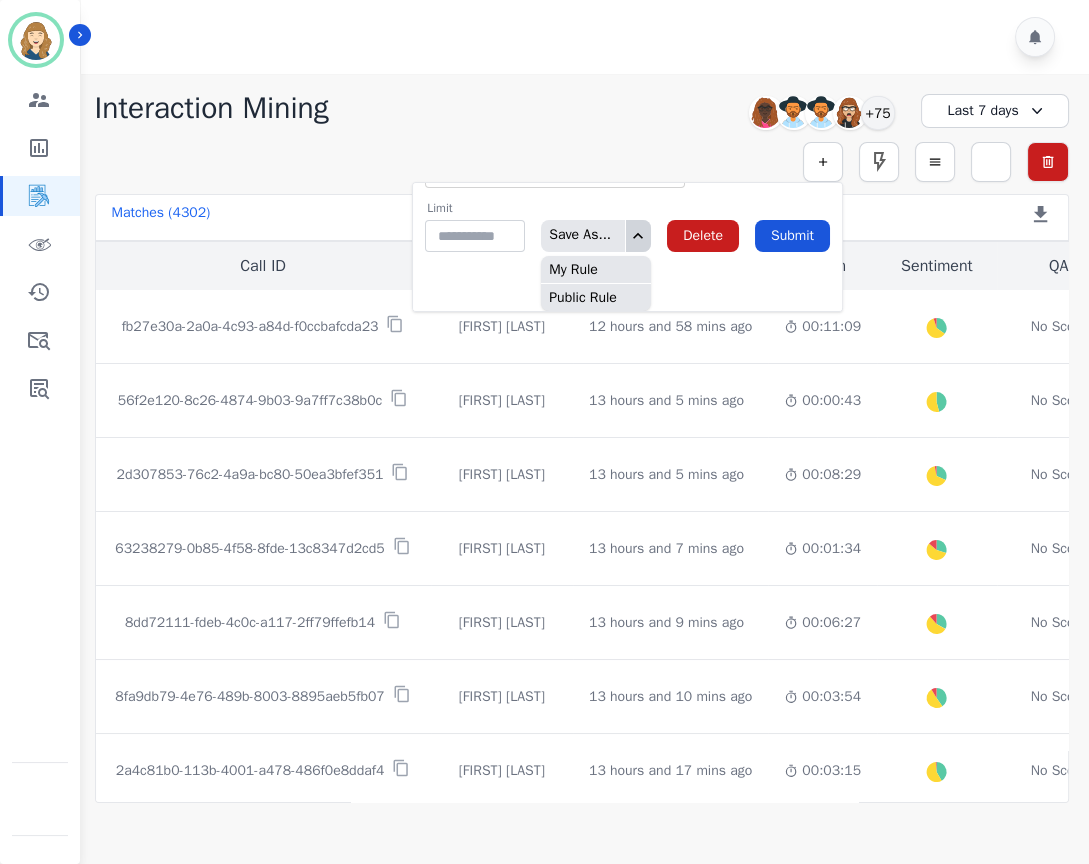 scroll, scrollTop: 0, scrollLeft: 0, axis: both 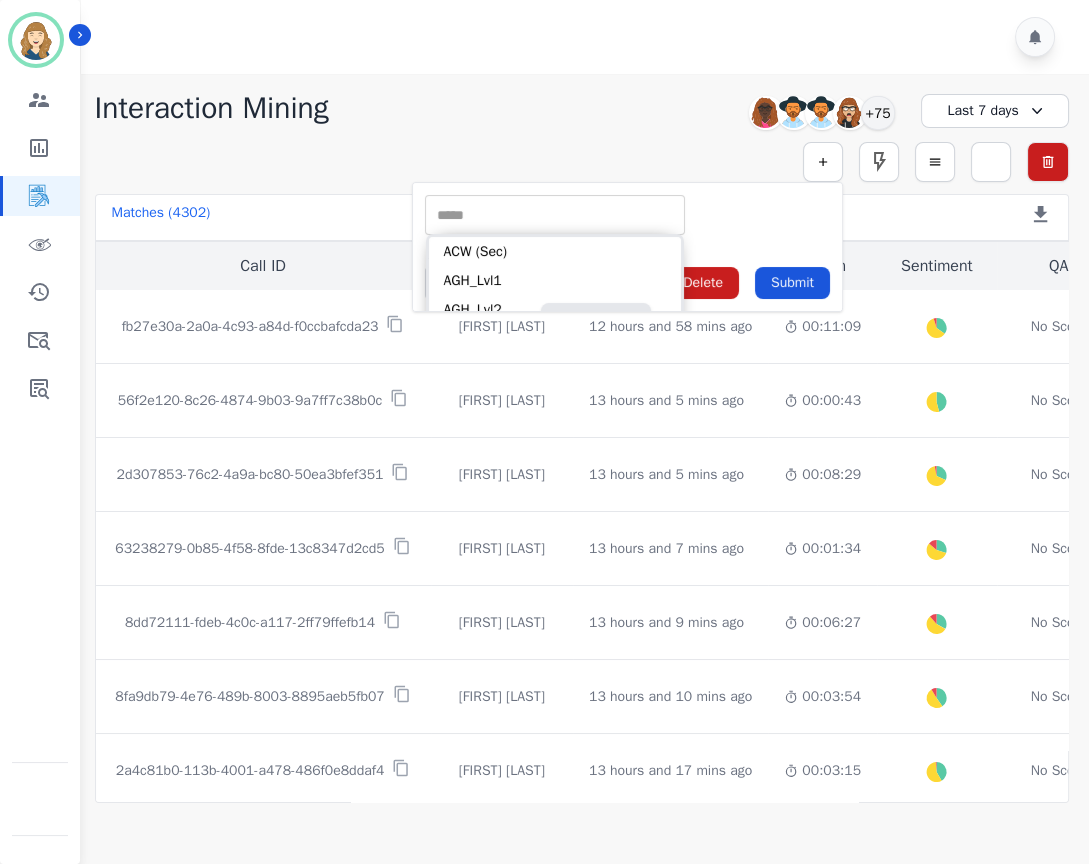 click at bounding box center (555, 215) 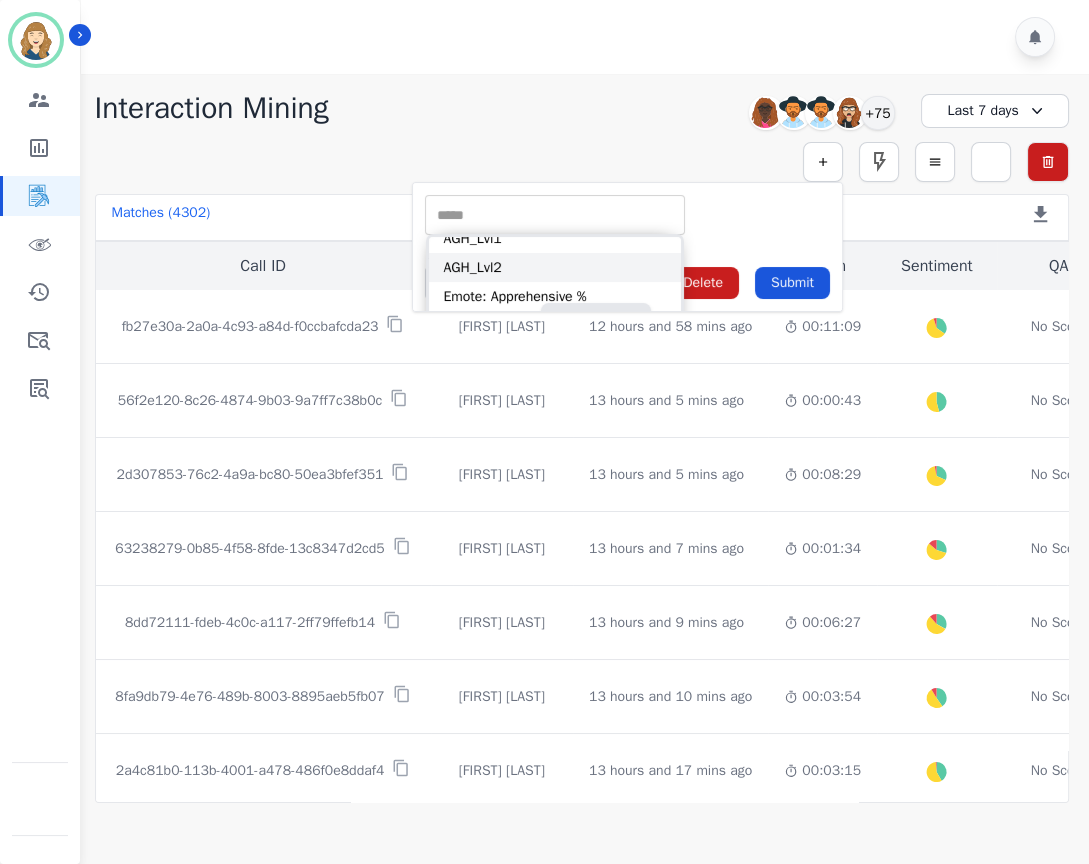 scroll, scrollTop: 0, scrollLeft: 0, axis: both 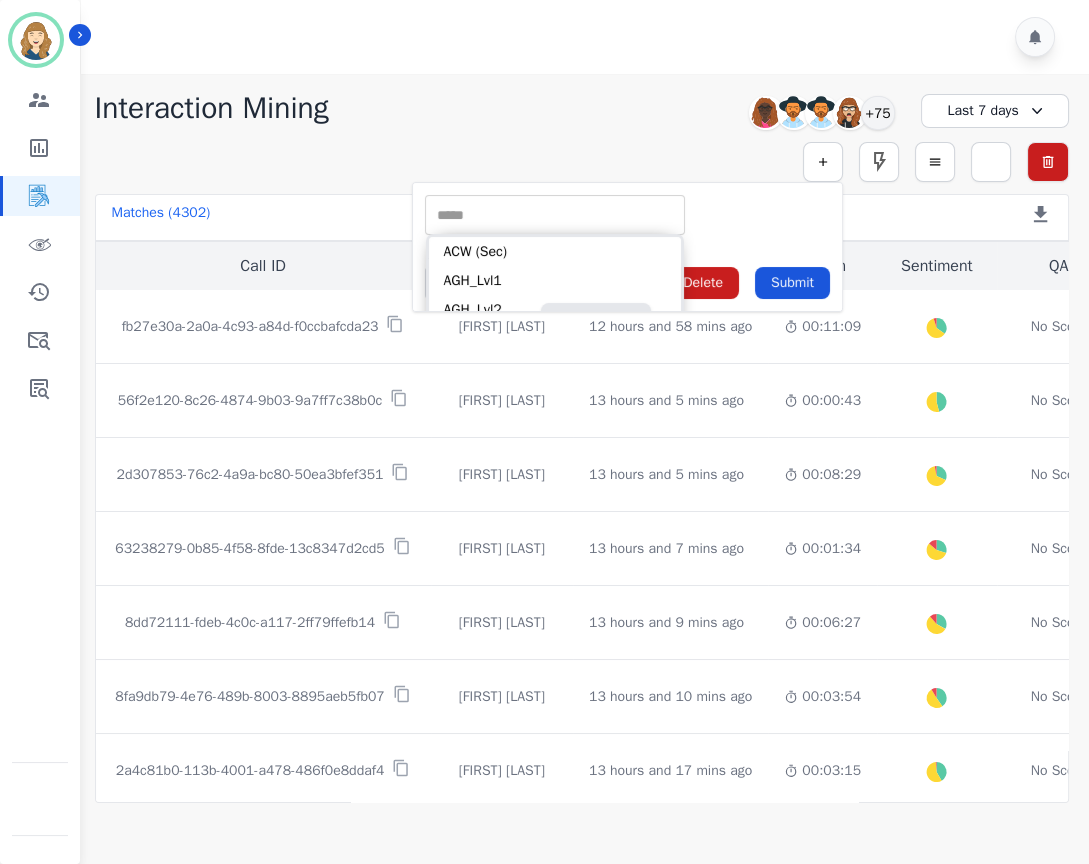 click on "**             ACW (Sec)   AGH_Lvl1   AGH_Lvl2   Emote: Apprehensive %   Silence Front (CX)   CX Phone (ANI)   Silence Rear (CX)   Cross talk %   Csat Score   Sentiment Overall (CX)   WPM (CX)   Direction   Disposition (ACD)   Silence Front (EMP)   Silence Rear (EMP)   Sentiment Overall (EMP)   WPM (EMP)   Emote: Escalated %   First to Talk   Emote: Happy %" at bounding box center (627, 215) 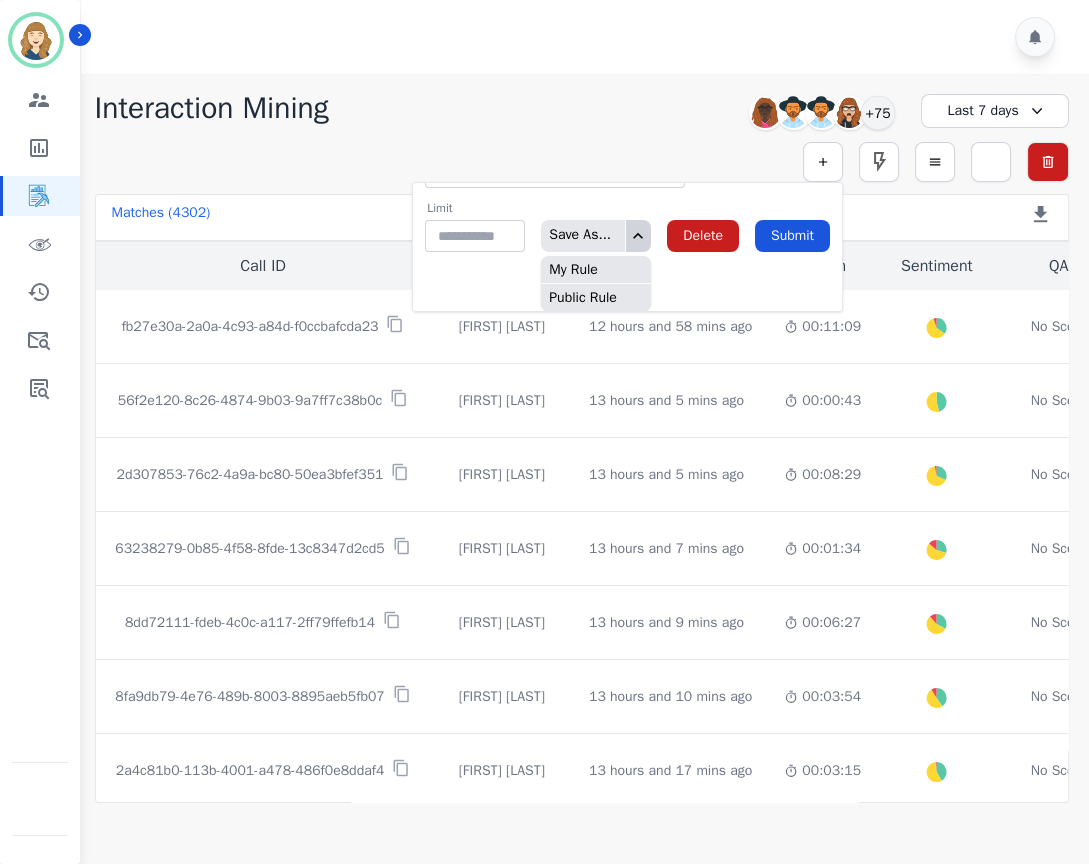 scroll, scrollTop: 0, scrollLeft: 0, axis: both 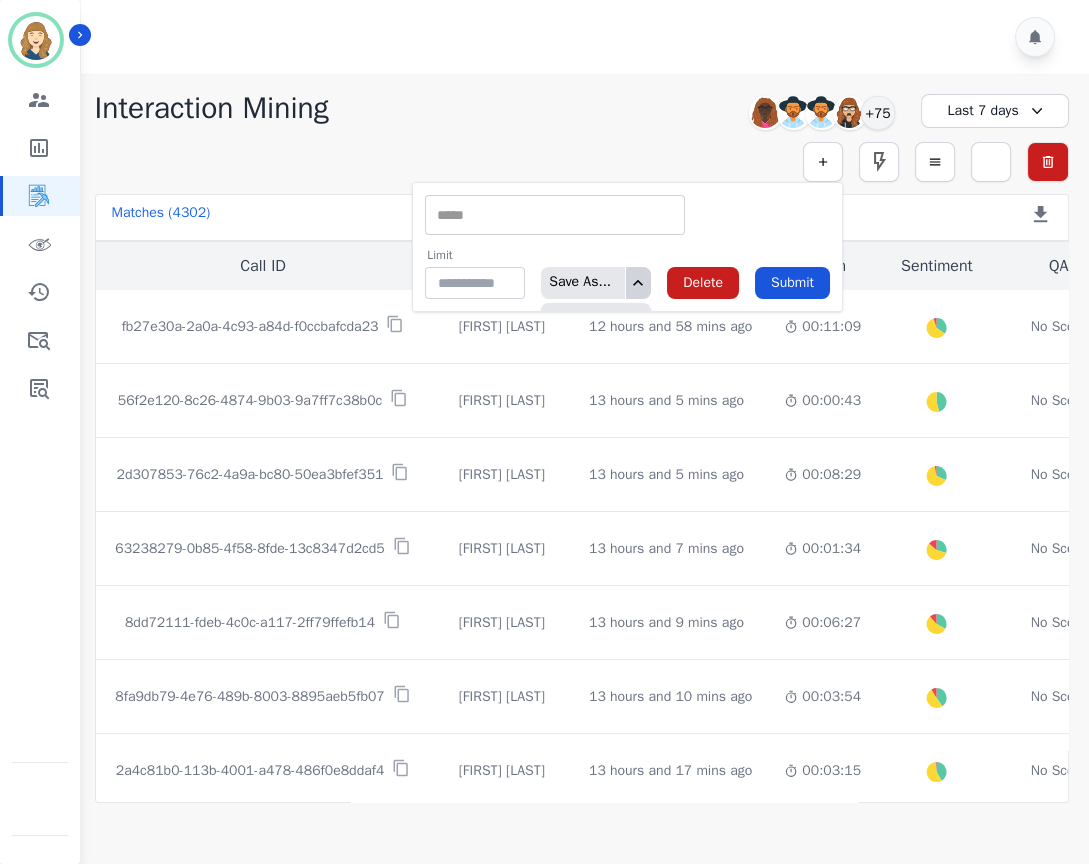 click on "Save As..." at bounding box center (576, 283) 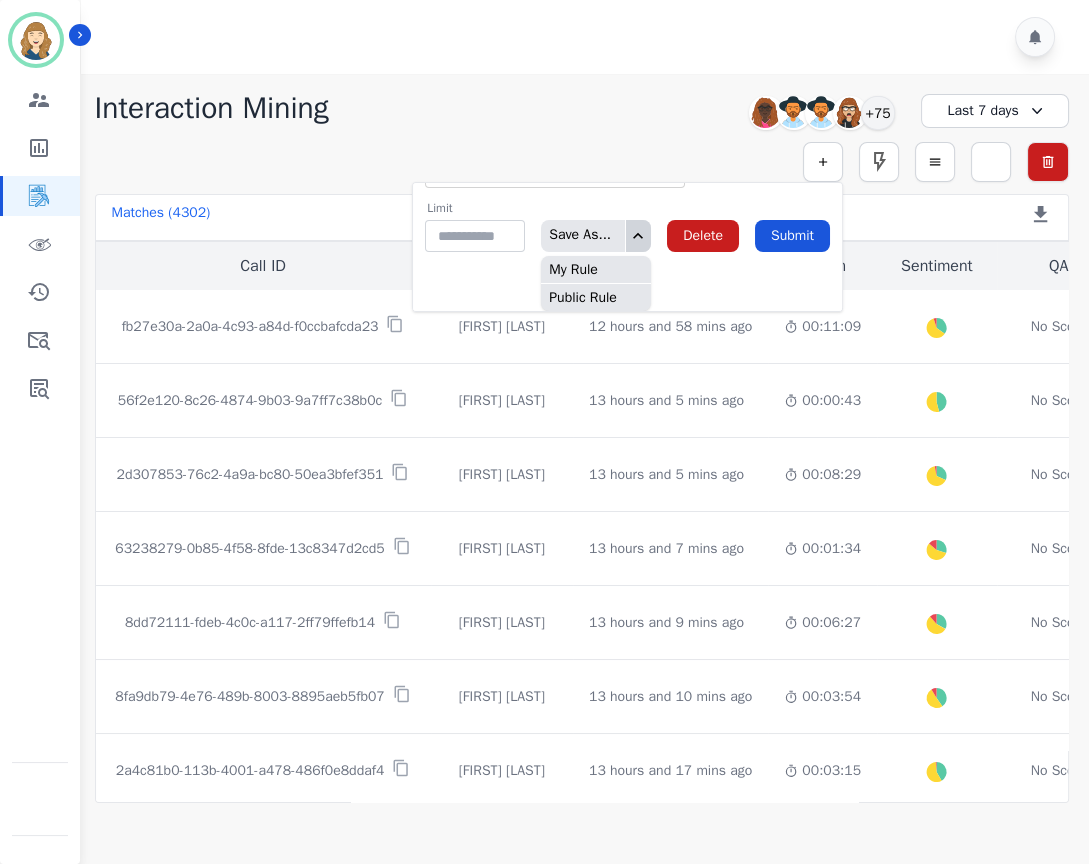 scroll, scrollTop: 0, scrollLeft: 0, axis: both 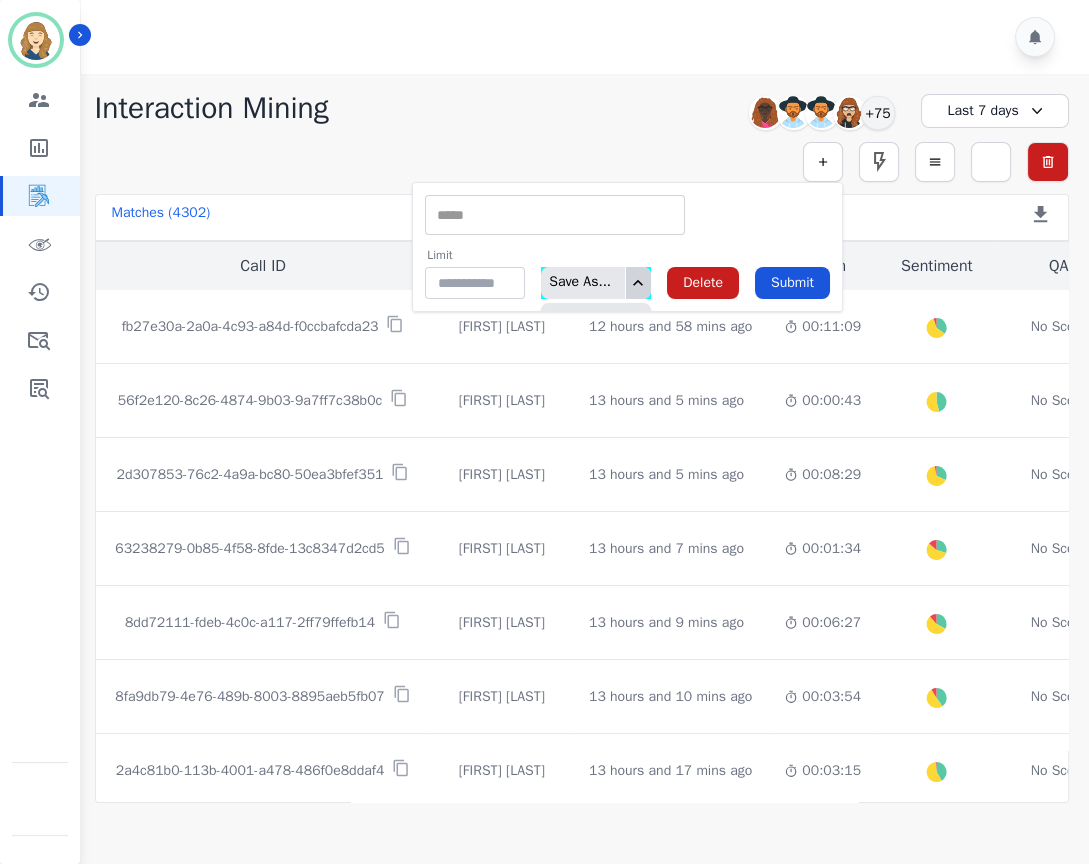 click on "Last 7 days" at bounding box center (995, 111) 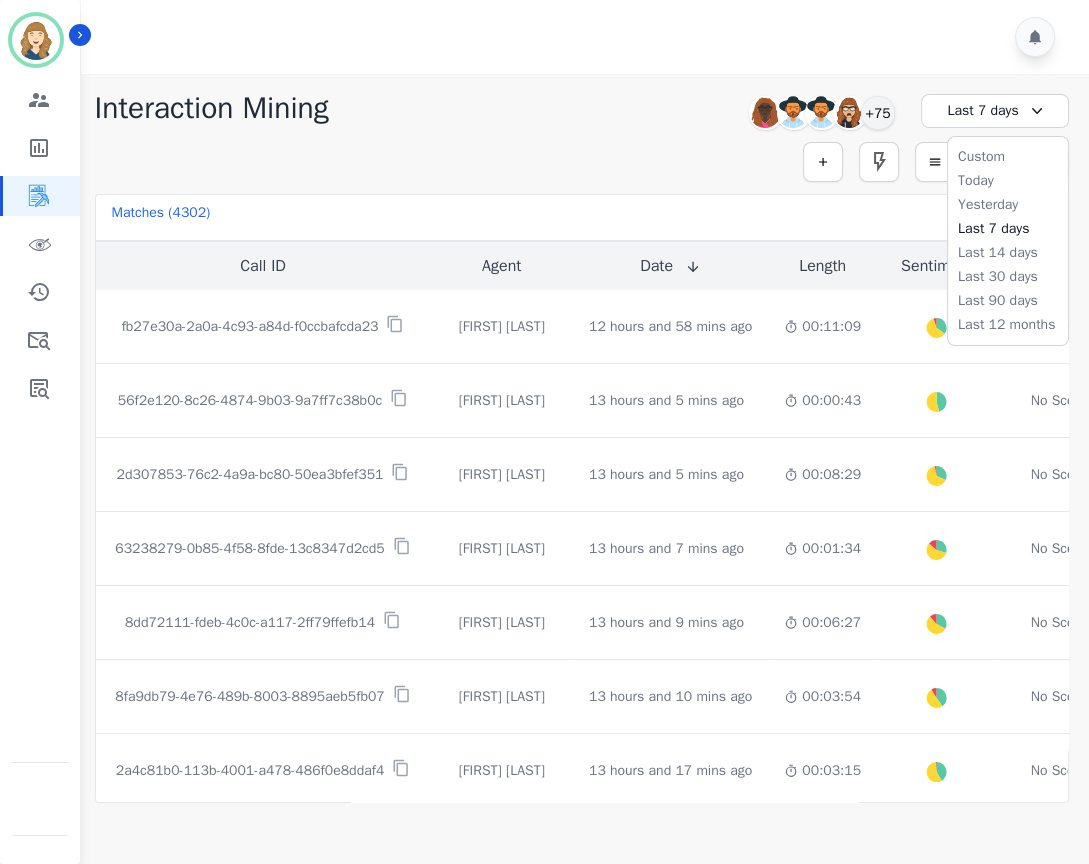 click on "Last 7 days" at bounding box center [995, 111] 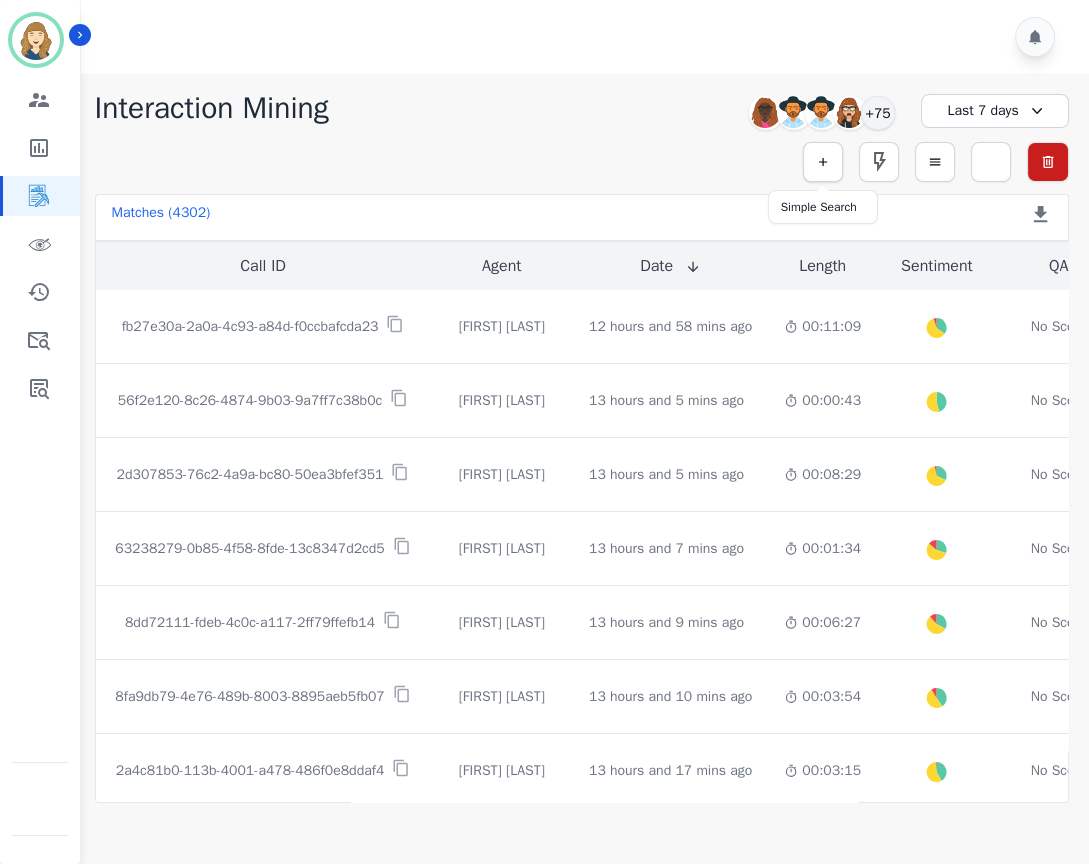 click at bounding box center (823, 162) 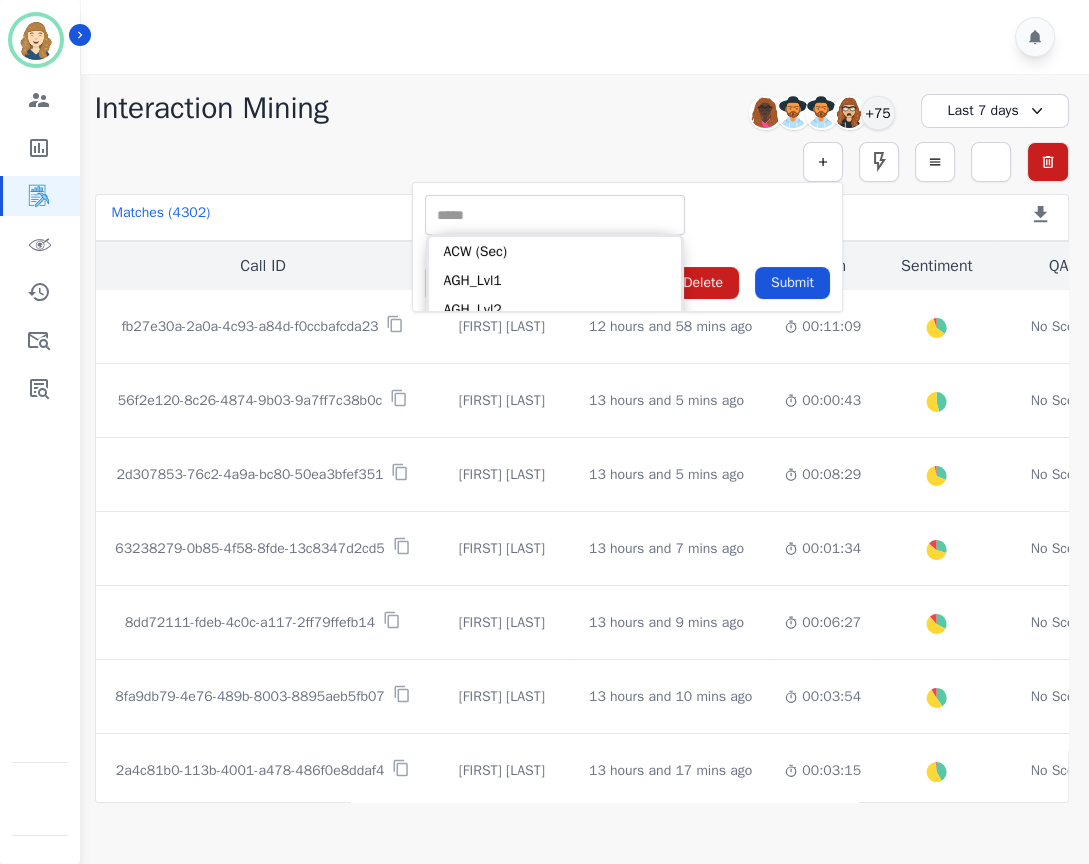 click at bounding box center (555, 215) 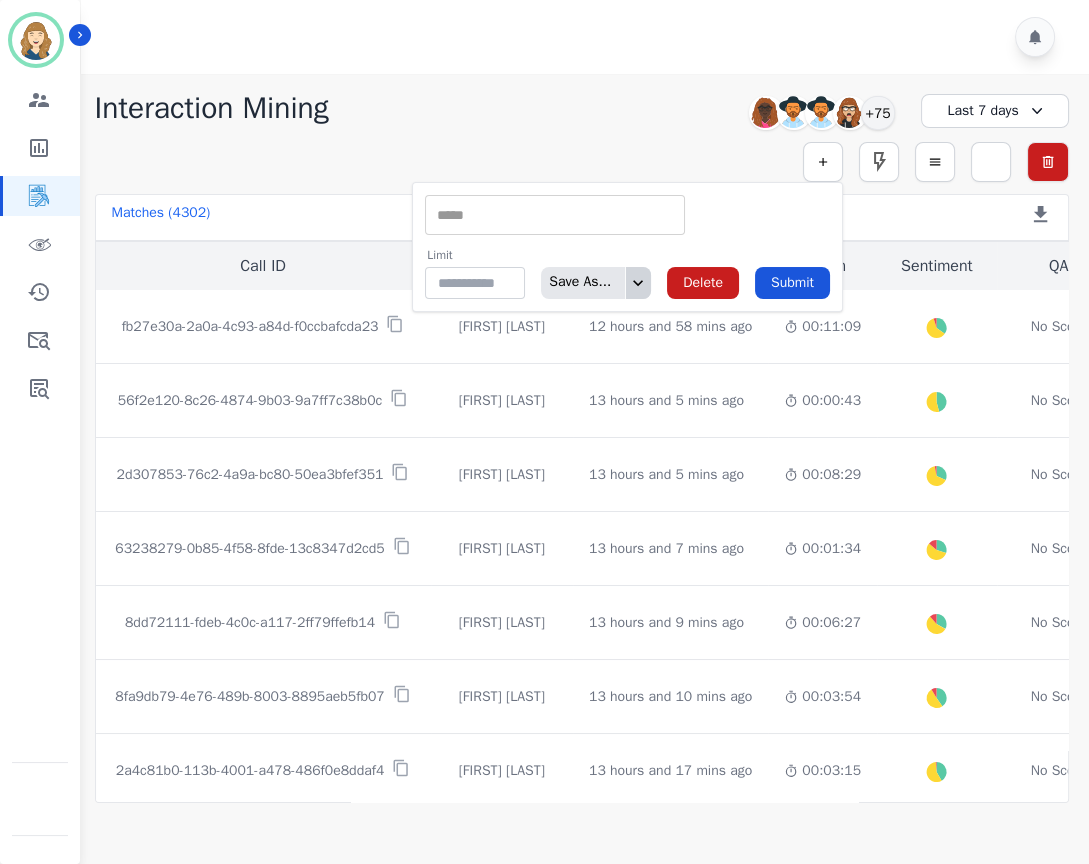click 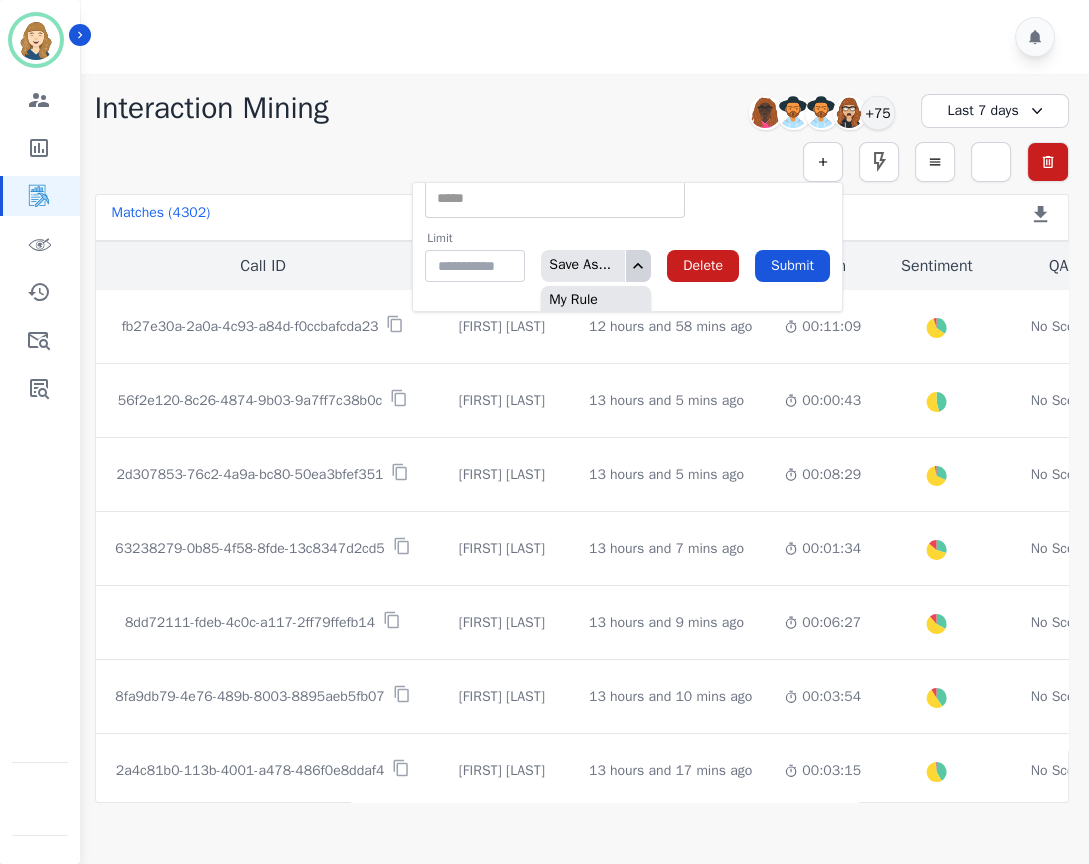 scroll, scrollTop: 0, scrollLeft: 0, axis: both 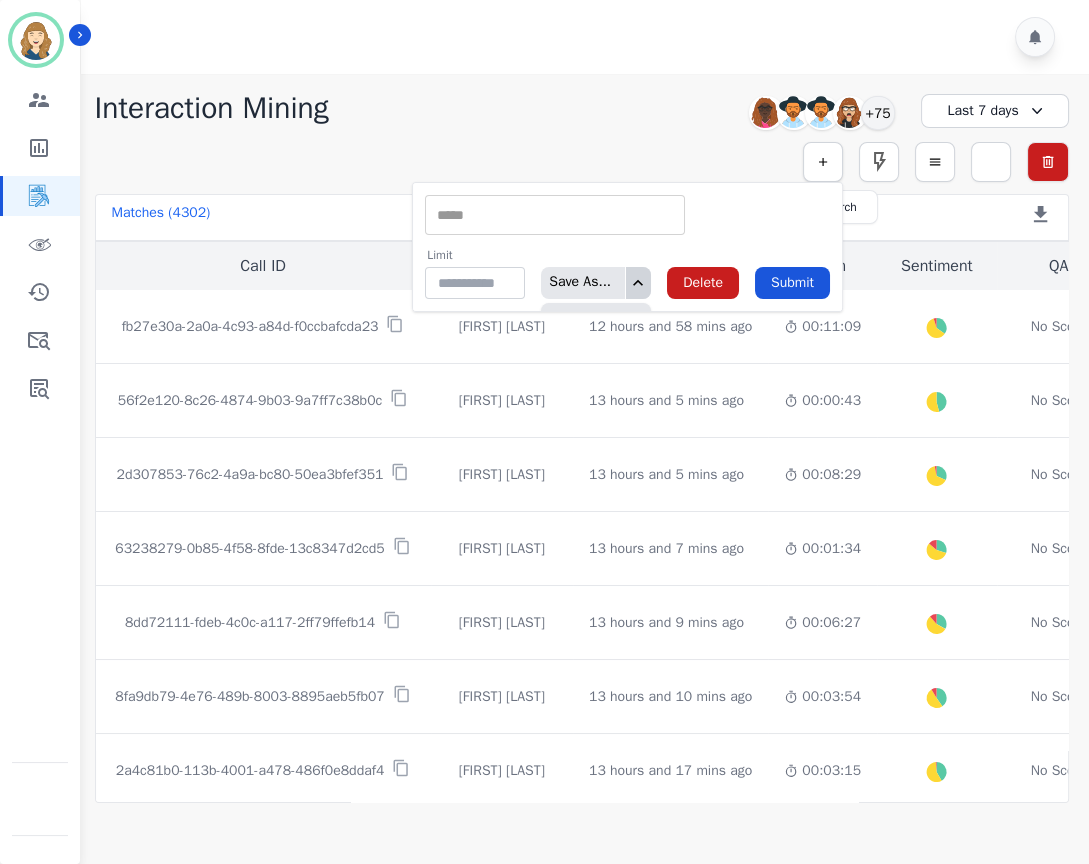 click 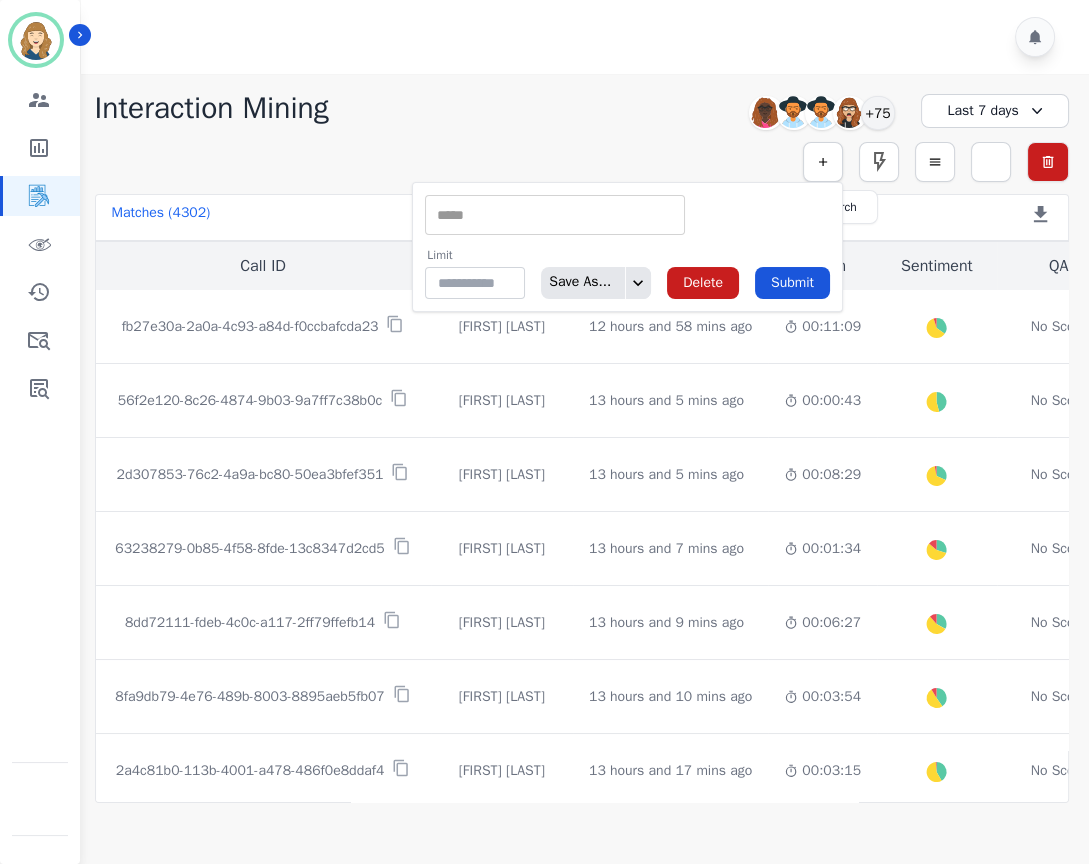 click 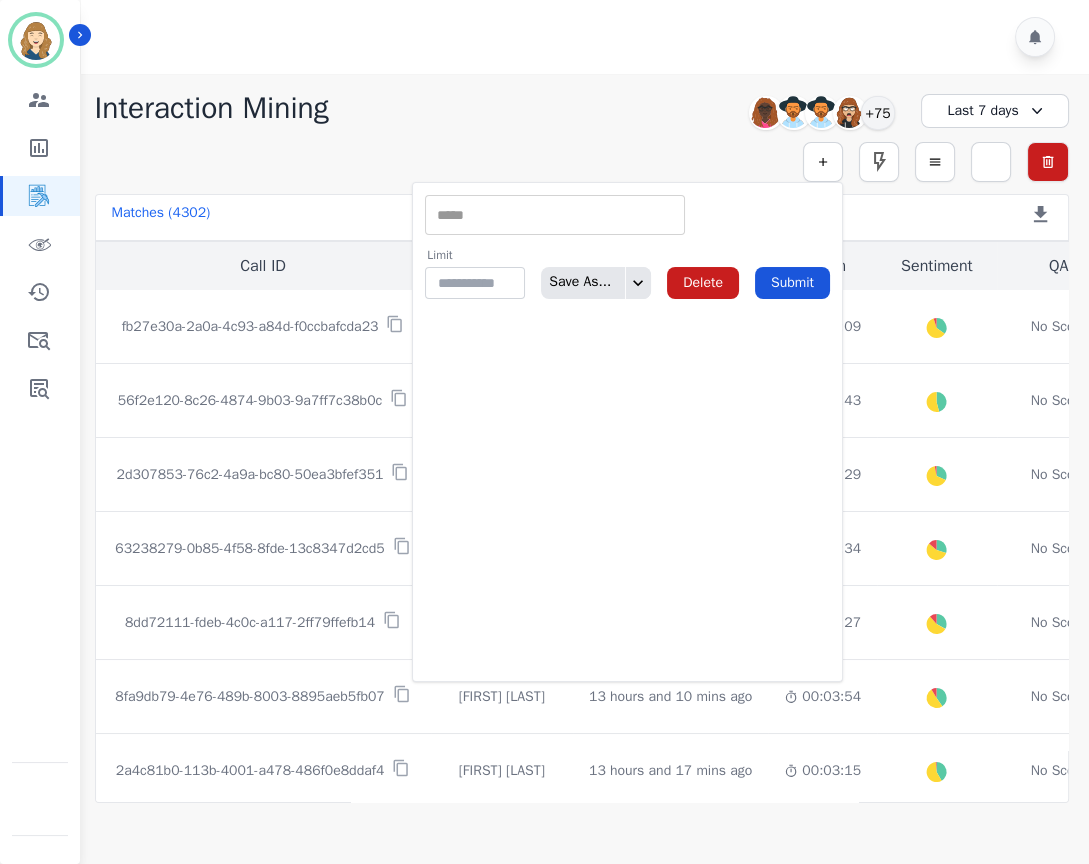 click on "**             ACW (Sec)   AGH_Lvl1   AGH_Lvl2   Emote: Apprehensive %   Silence Front (CX)   CX Phone (ANI)   Silence Rear (CX)   Cross talk %   Csat Score   Sentiment Overall (CX)   WPM (CX)   Direction   Disposition (ACD)   Silence Front (EMP)   Silence Rear (EMP)   Sentiment Overall (EMP)   WPM (EMP)   Emote: Escalated %   First to Talk   Emote: Happy %" at bounding box center [555, 215] 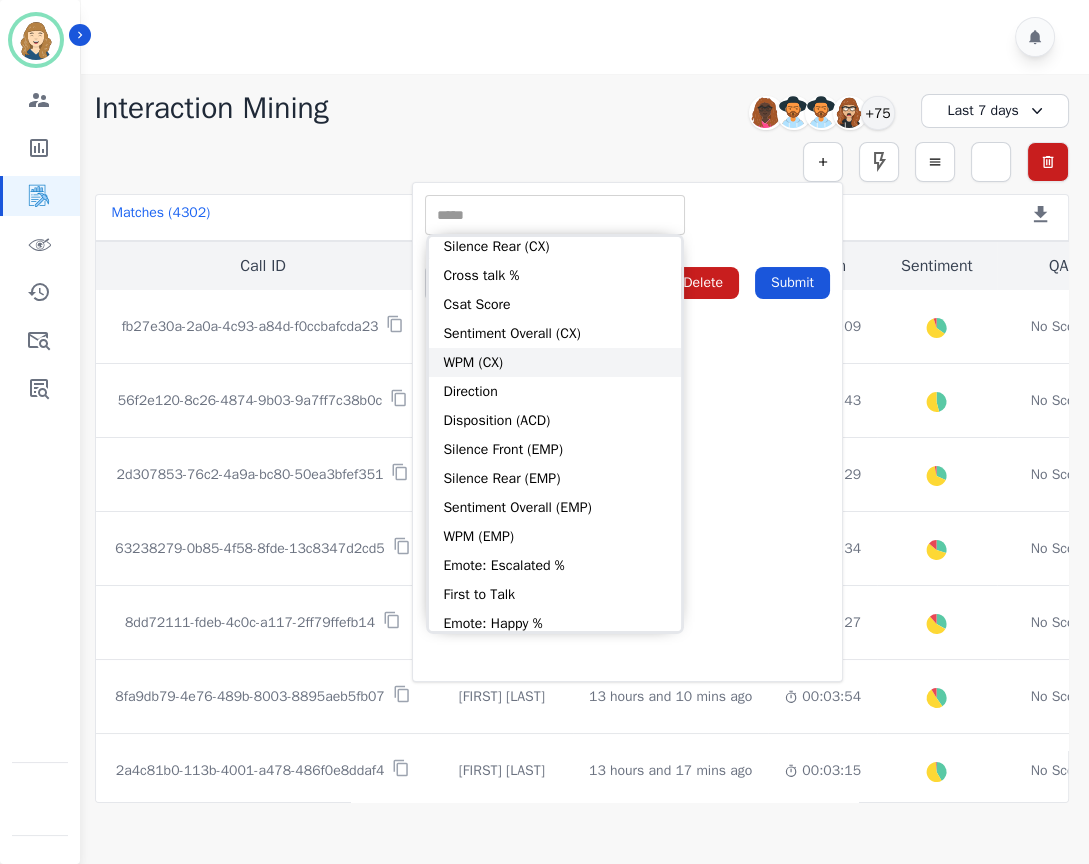scroll, scrollTop: 0, scrollLeft: 0, axis: both 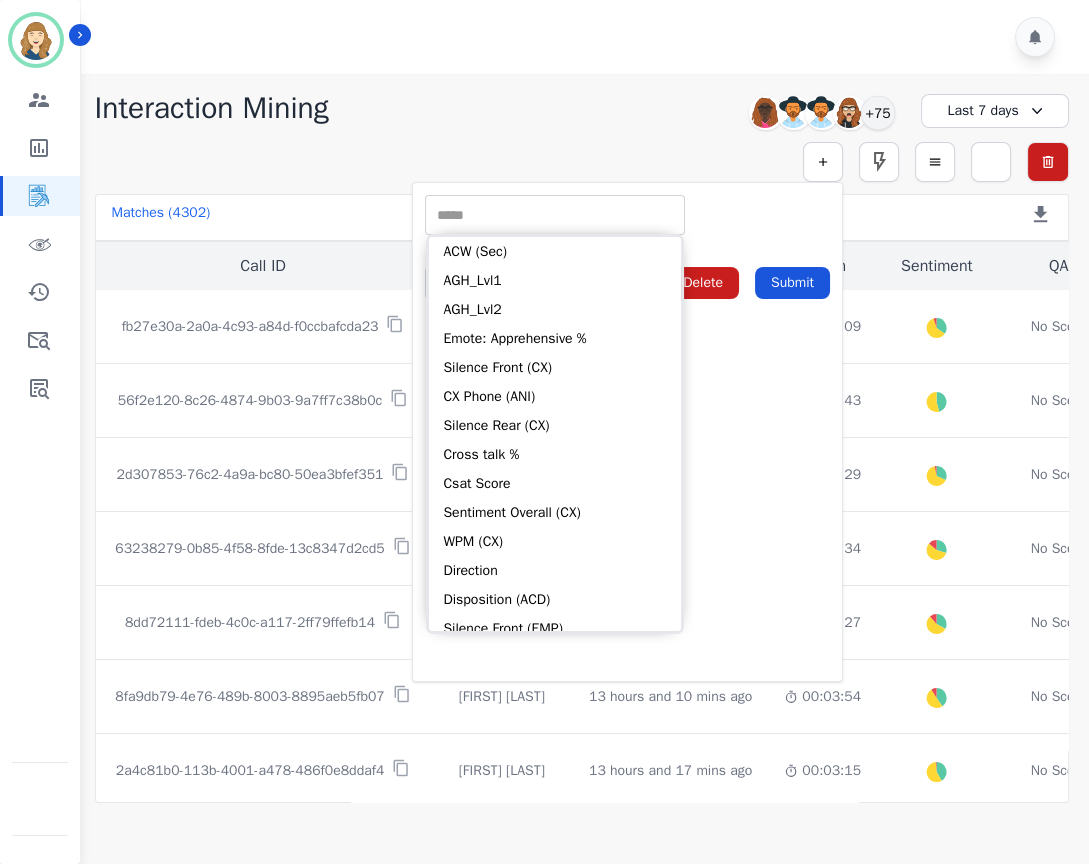 click on "**             ACW (Sec)   AGH_Lvl1   AGH_Lvl2   Emote: Apprehensive %   Silence Front (CX)   CX Phone (ANI)   Silence Rear (CX)   Cross talk %   Csat Score   Sentiment Overall (CX)   WPM (CX)   Direction   Disposition (ACD)   Silence Front (EMP)   Silence Rear (EMP)   Sentiment Overall (EMP)   WPM (EMP)   Emote: Escalated %   First to Talk   Emote: Happy %         Limit   **   Save As...       Delete   Submit" at bounding box center [627, 432] 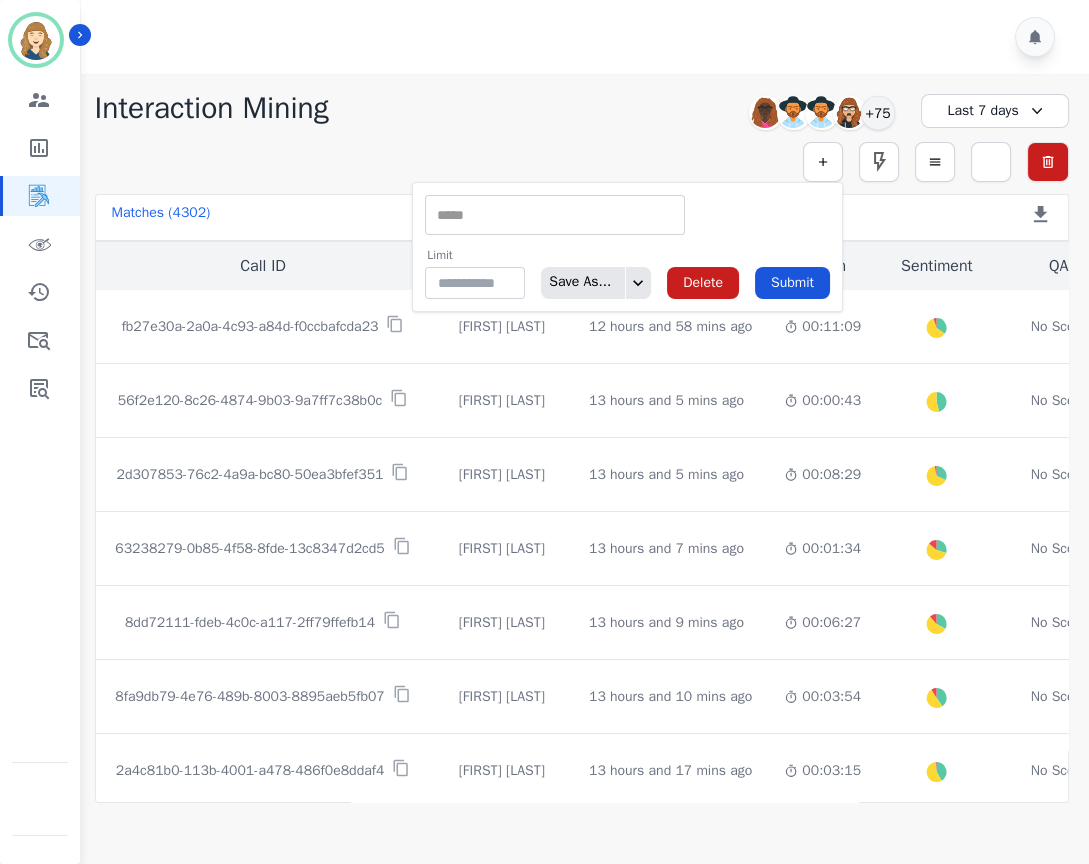 click at bounding box center [555, 215] 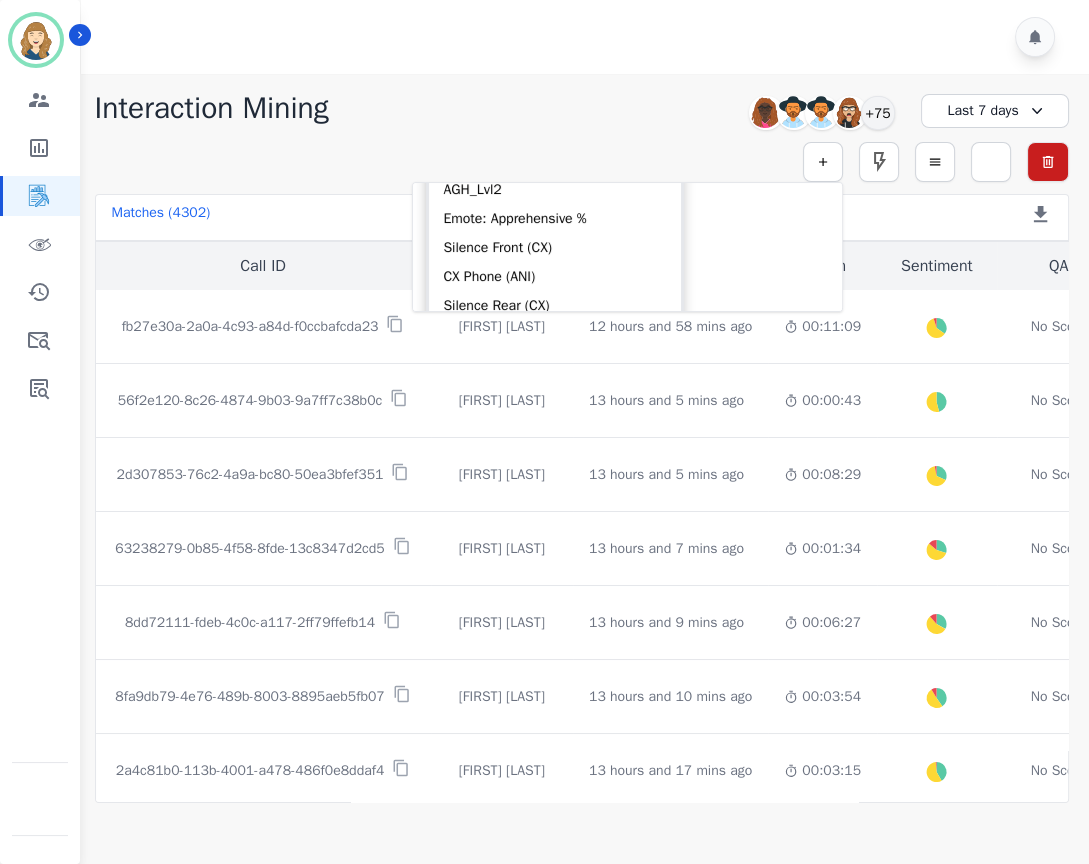 scroll, scrollTop: 0, scrollLeft: 0, axis: both 